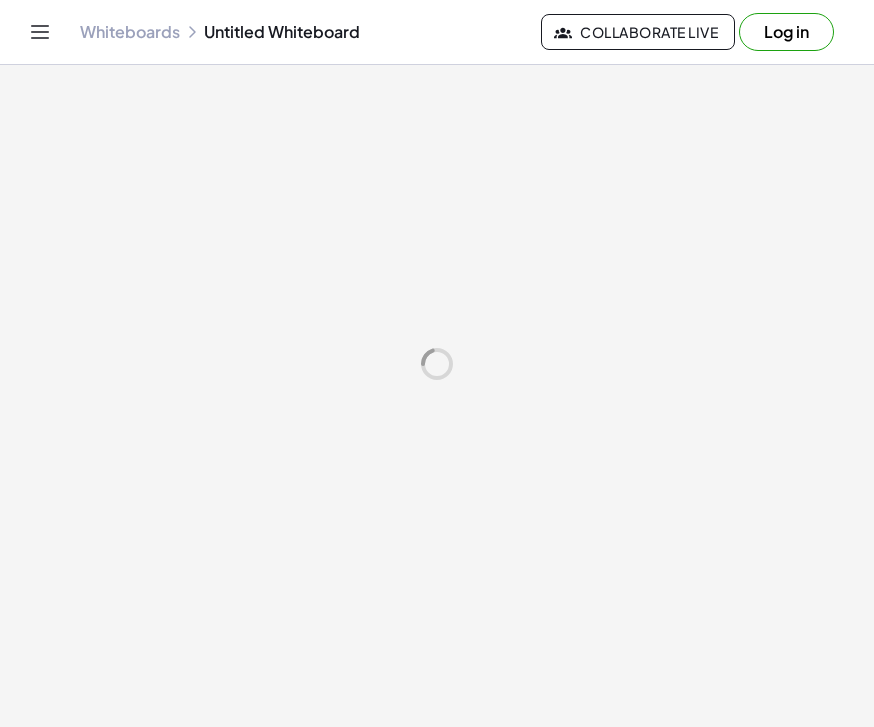 scroll, scrollTop: 0, scrollLeft: 0, axis: both 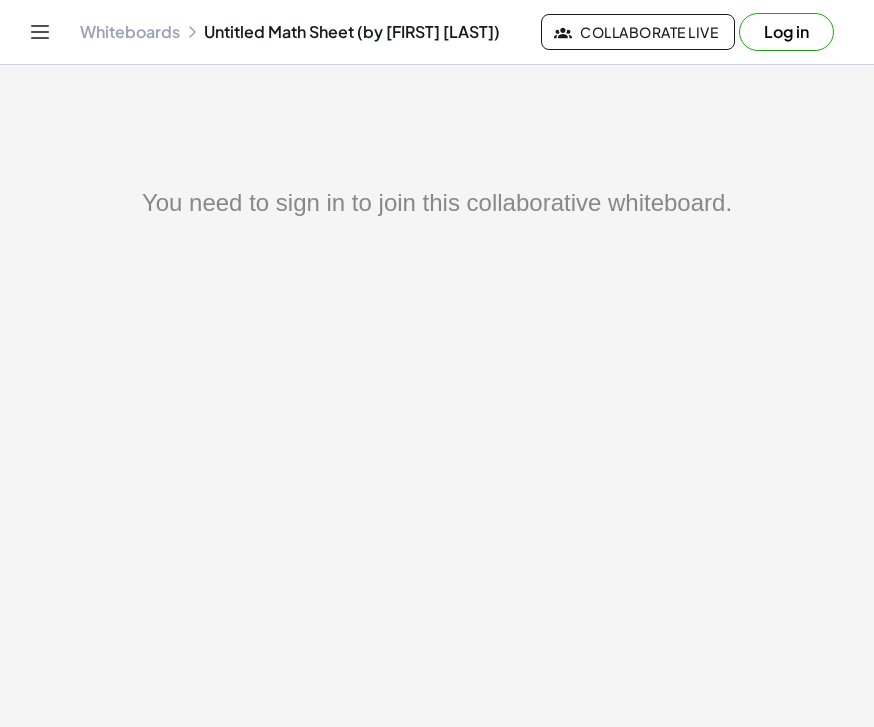 click on "Log in" at bounding box center (786, 32) 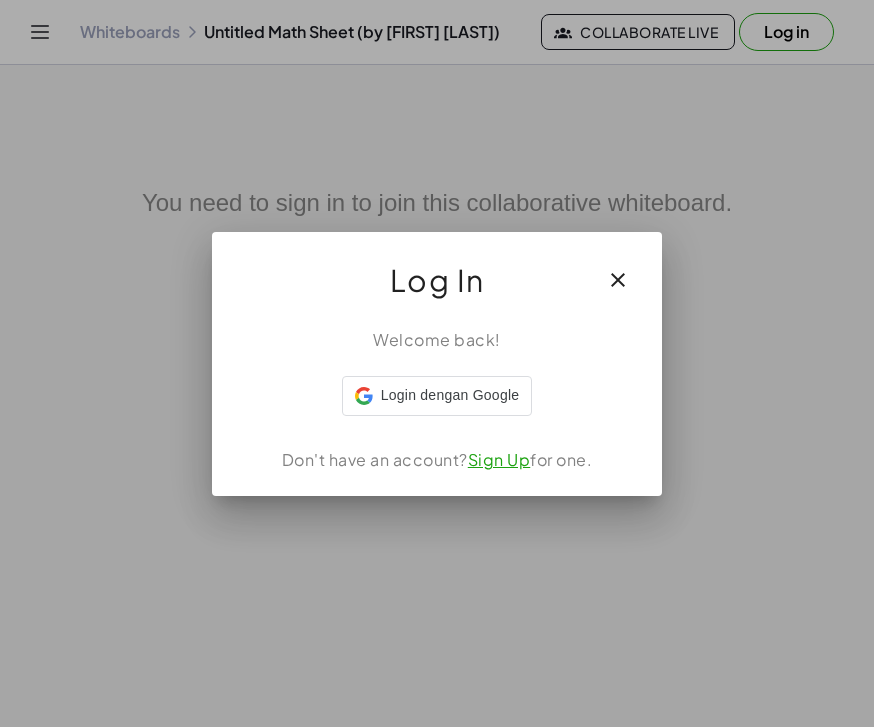 click on "Welcome back! Login dengan Google Login dengan Google. Dibuka di tab baru  Don't have an account?  Sign Up  for one." 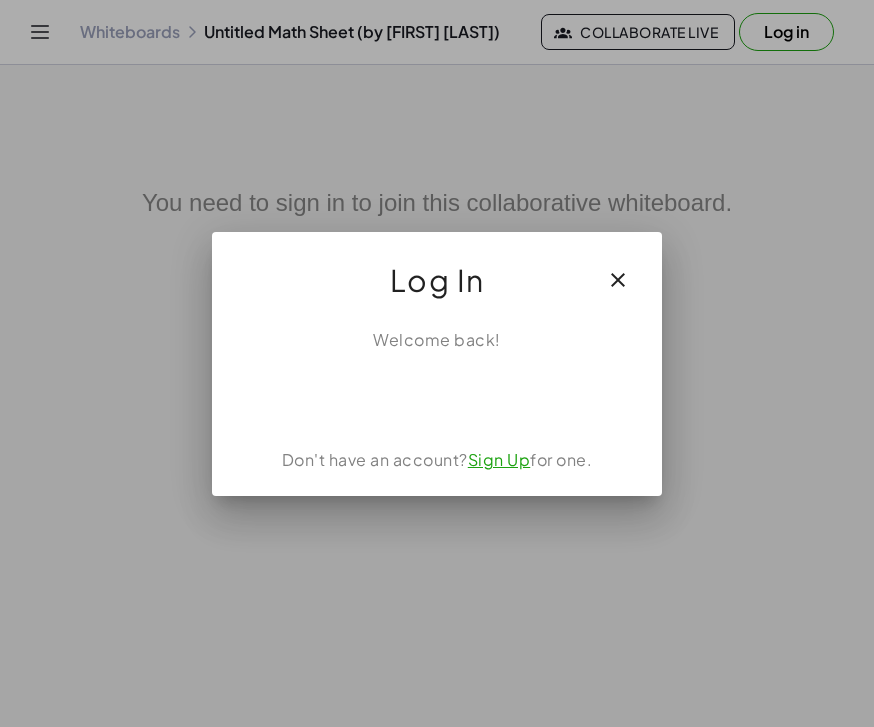 click at bounding box center [437, 396] 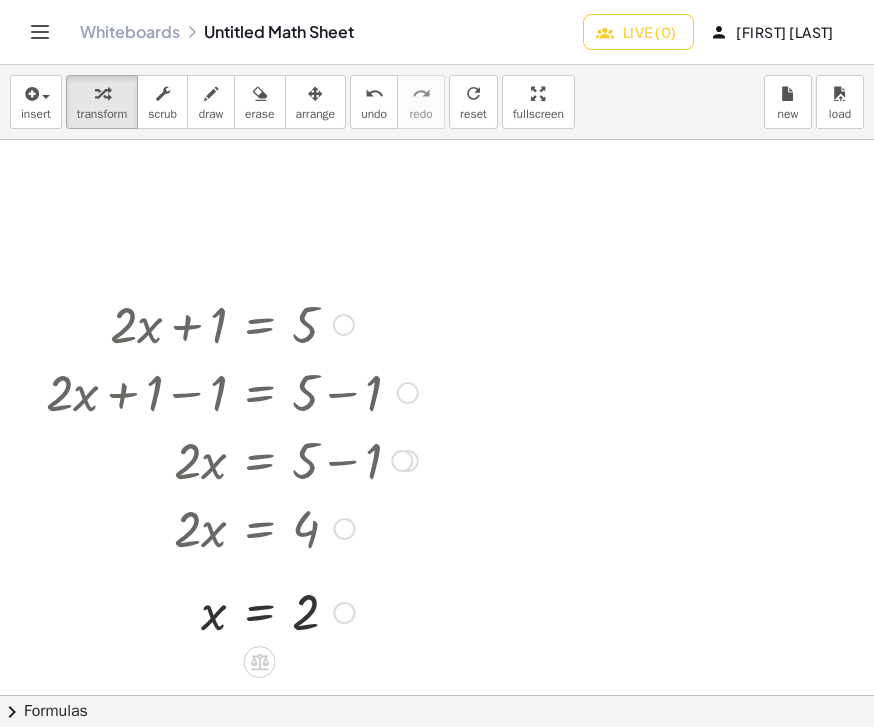 click on "Live (0)" 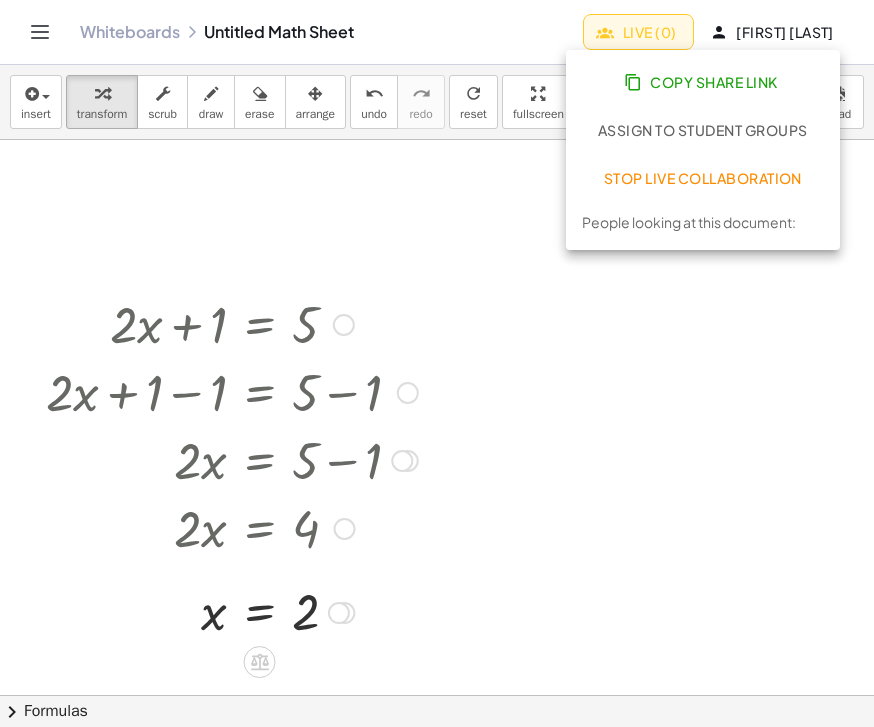 click on "Copy Share Link" 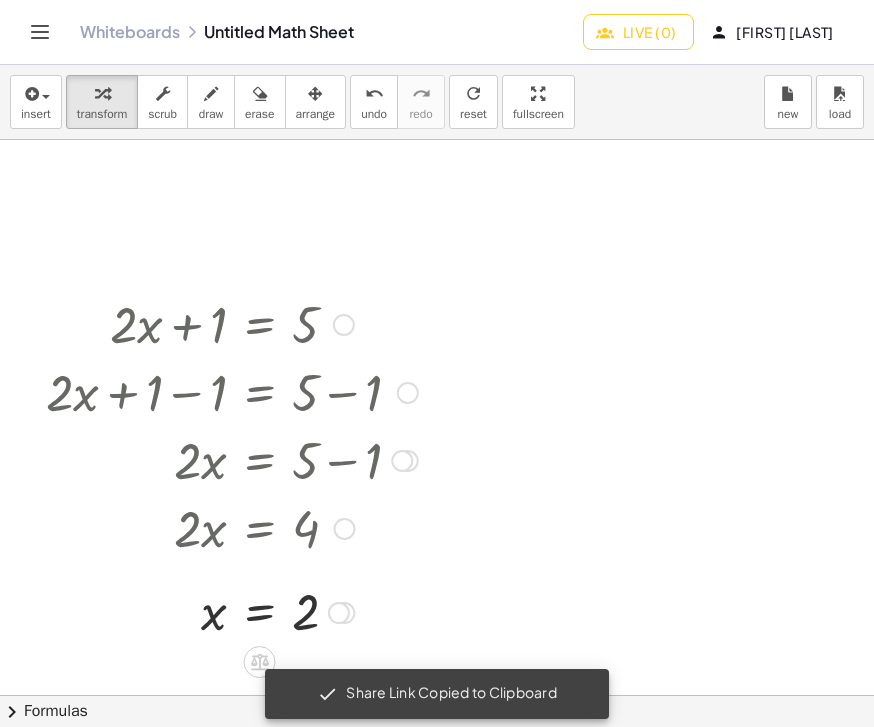 scroll, scrollTop: 31, scrollLeft: 0, axis: vertical 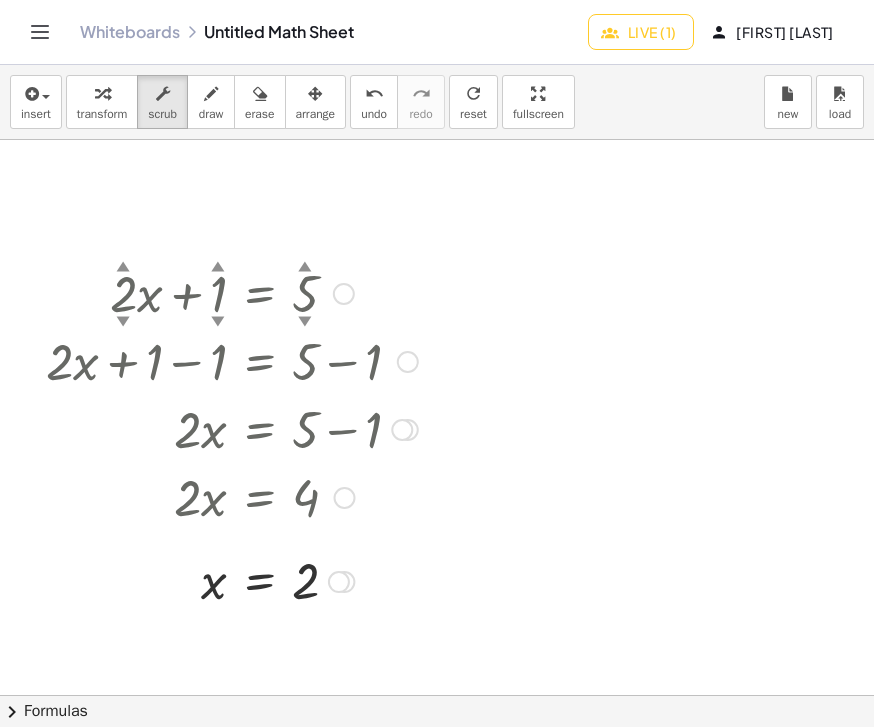 click at bounding box center (437, 729) 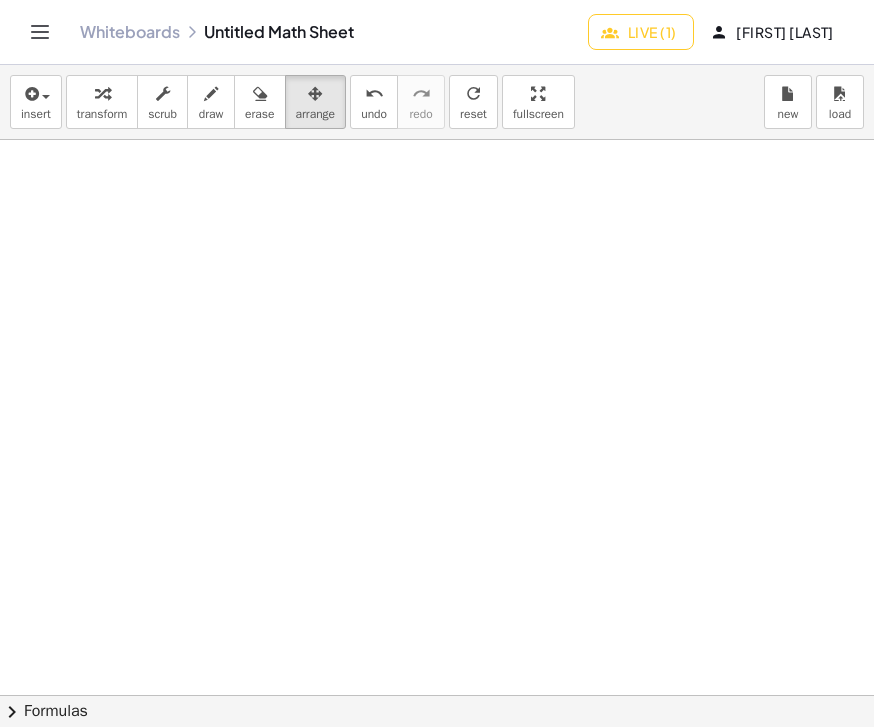 click on "insert" at bounding box center (36, 114) 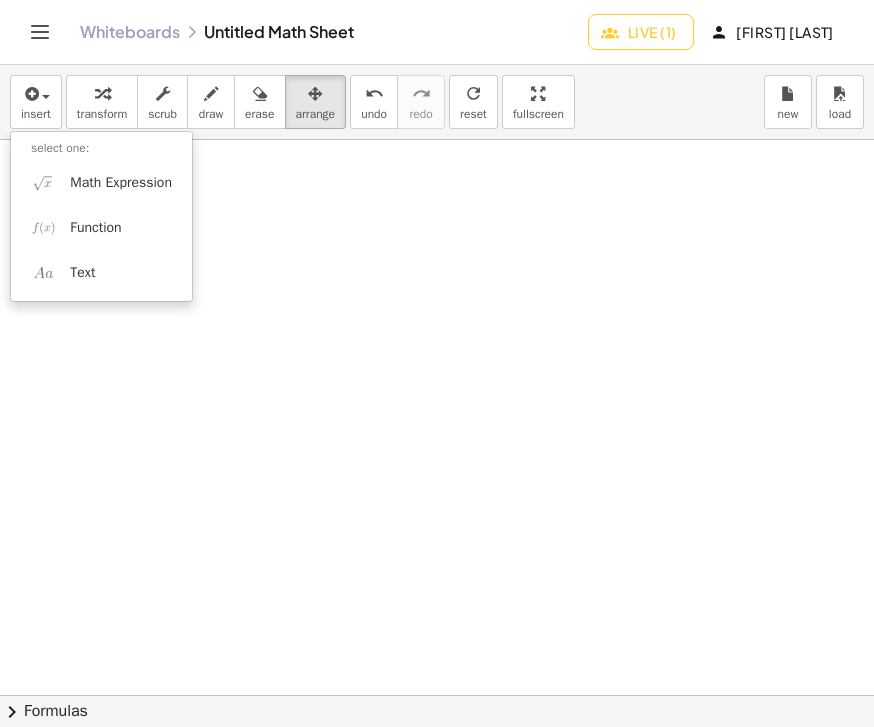 click on "Math Expression" at bounding box center (101, 182) 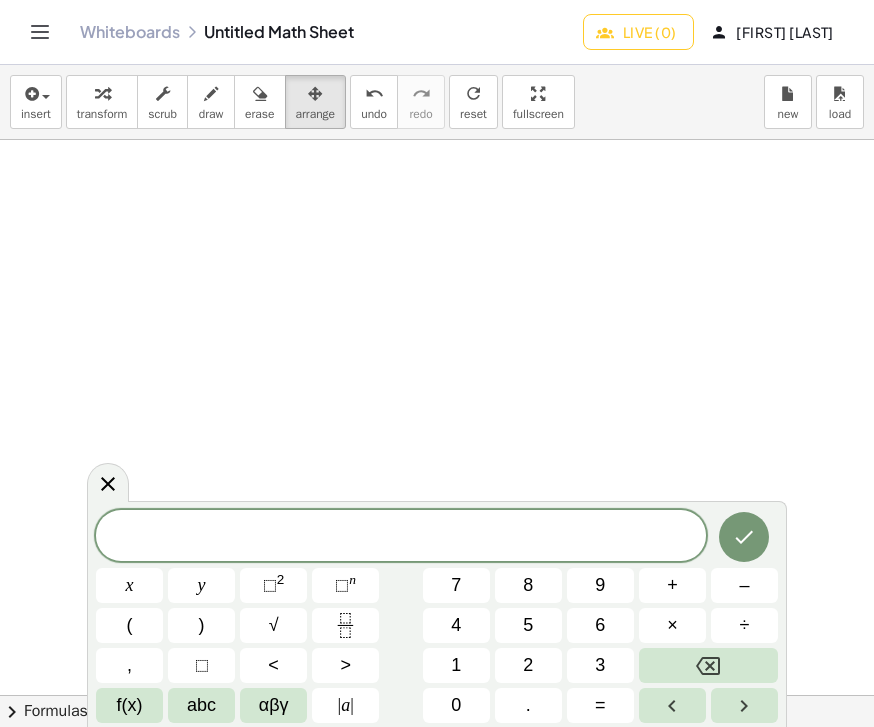 click on "(" at bounding box center (129, 625) 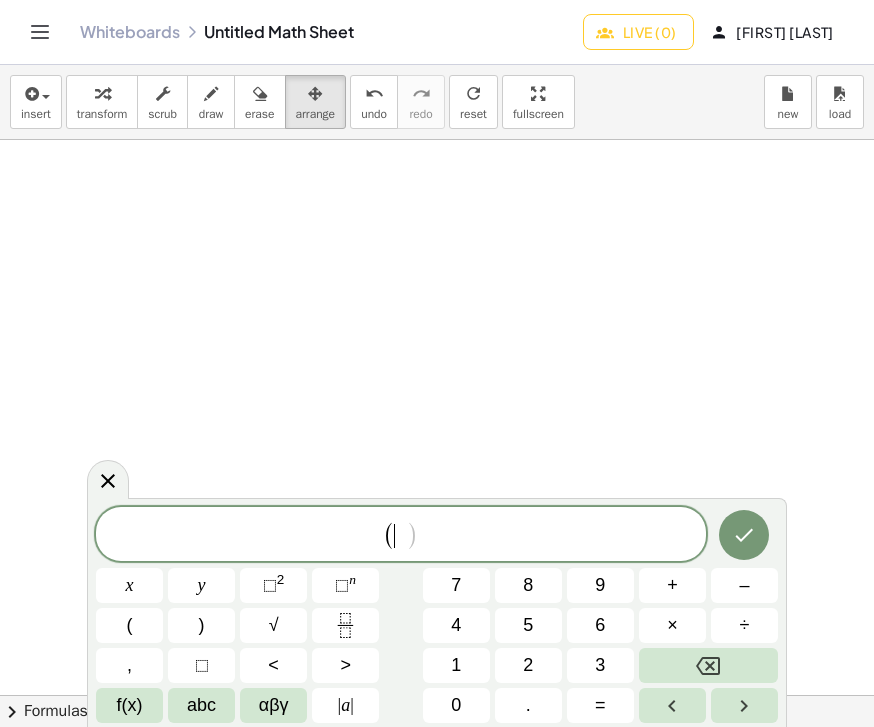 click on "(" at bounding box center (129, 625) 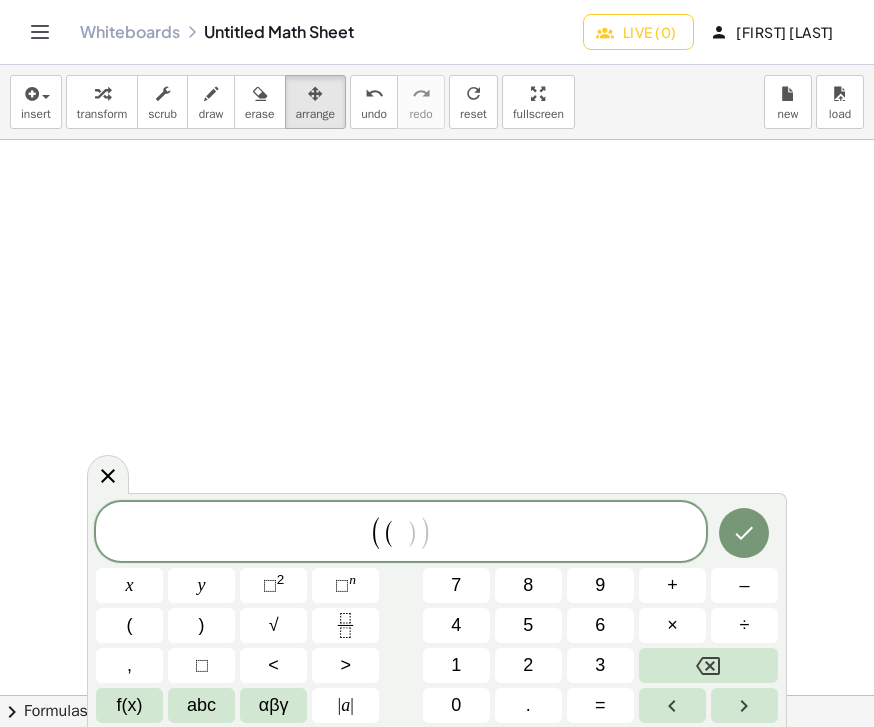 click at bounding box center (744, 533) 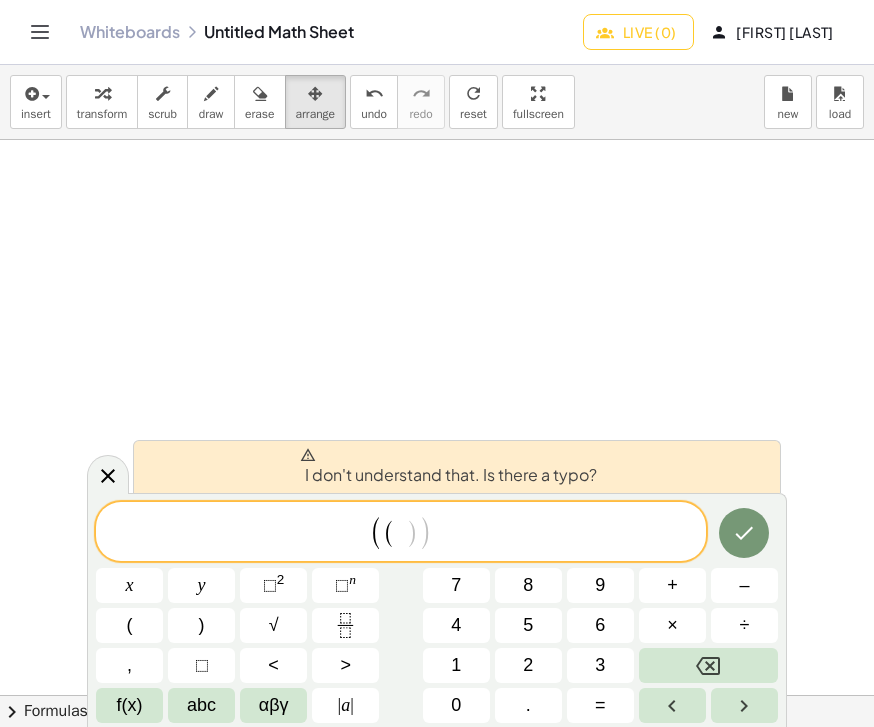 click 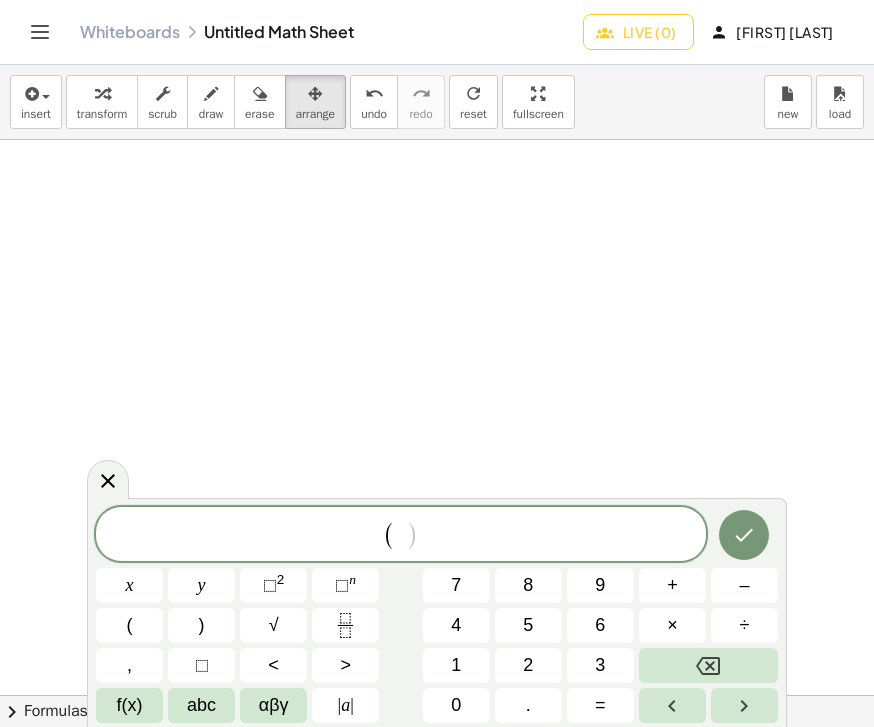 click on "x" at bounding box center (130, 585) 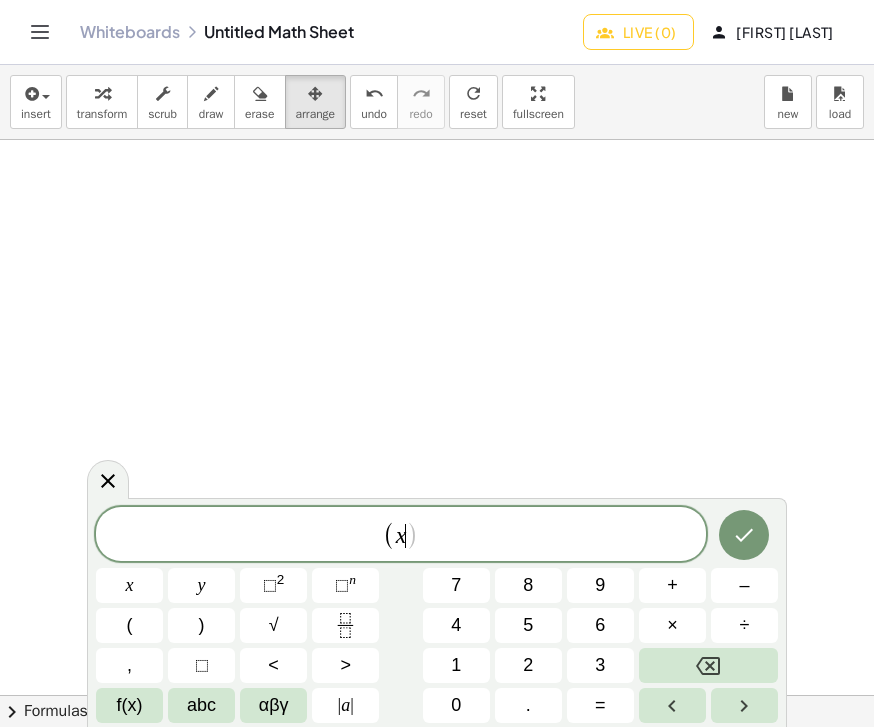 click on "+" at bounding box center [672, 585] 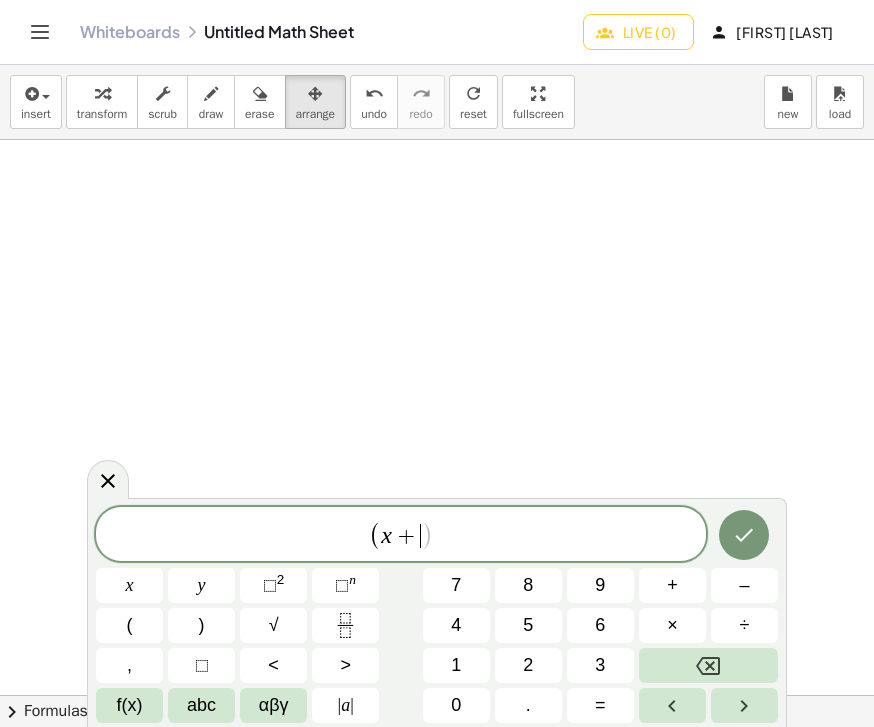 click on "2" at bounding box center (528, 665) 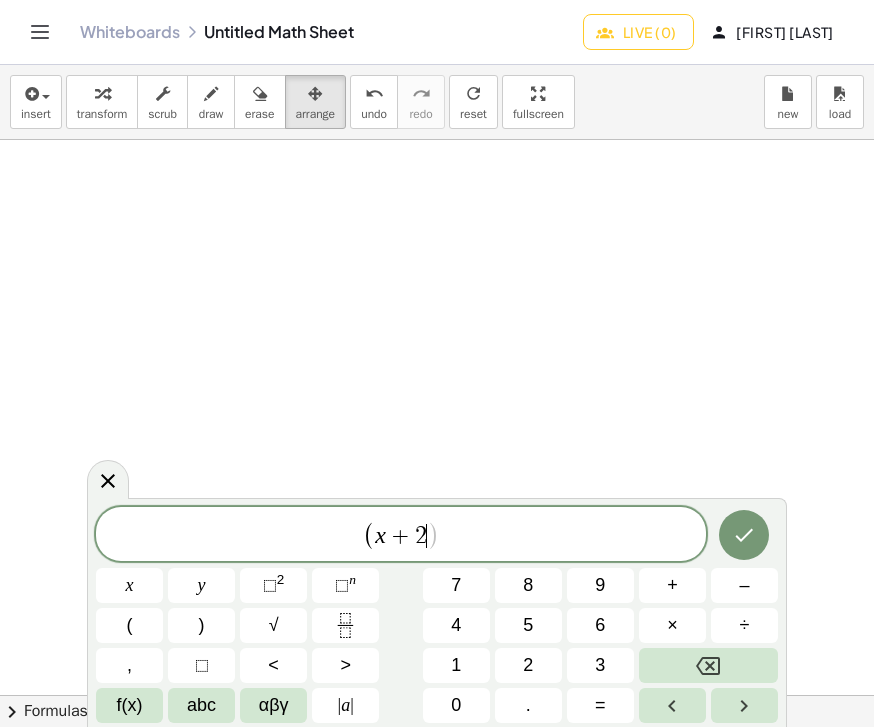 click on ")" at bounding box center [202, 625] 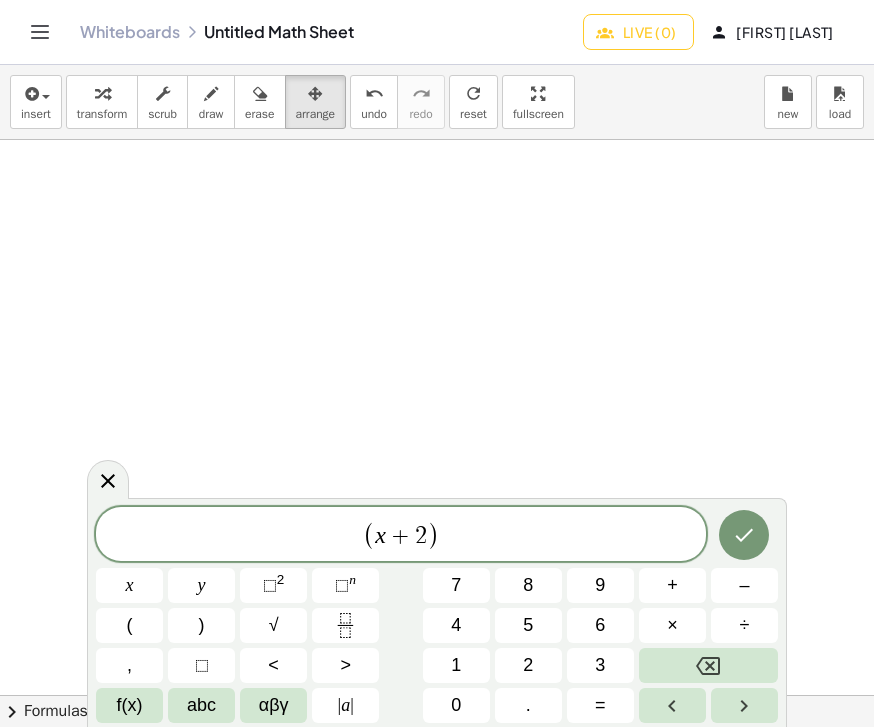 click on "(" at bounding box center (129, 625) 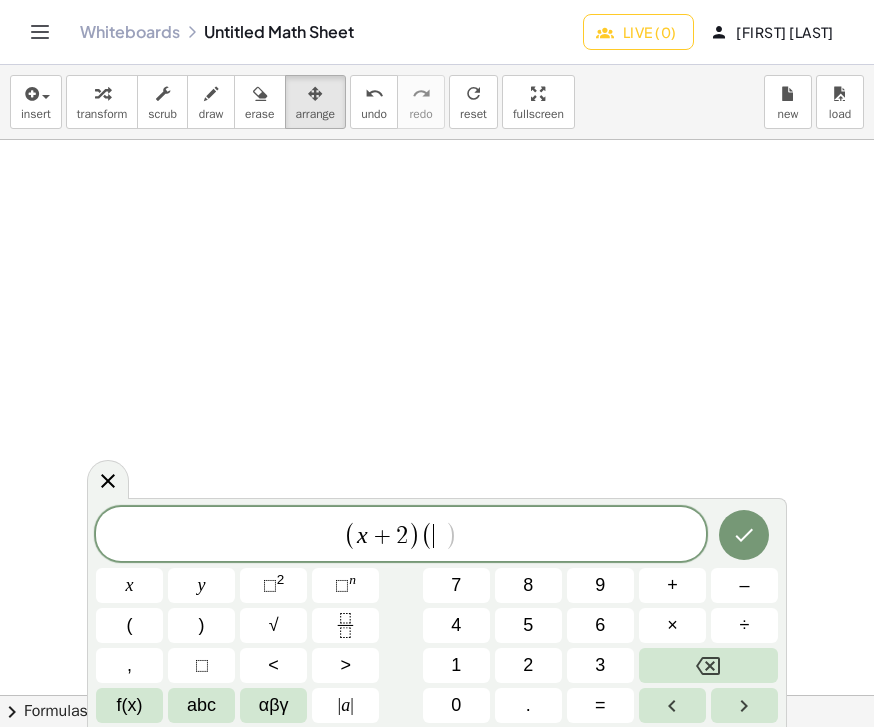 click on "(" at bounding box center [129, 625] 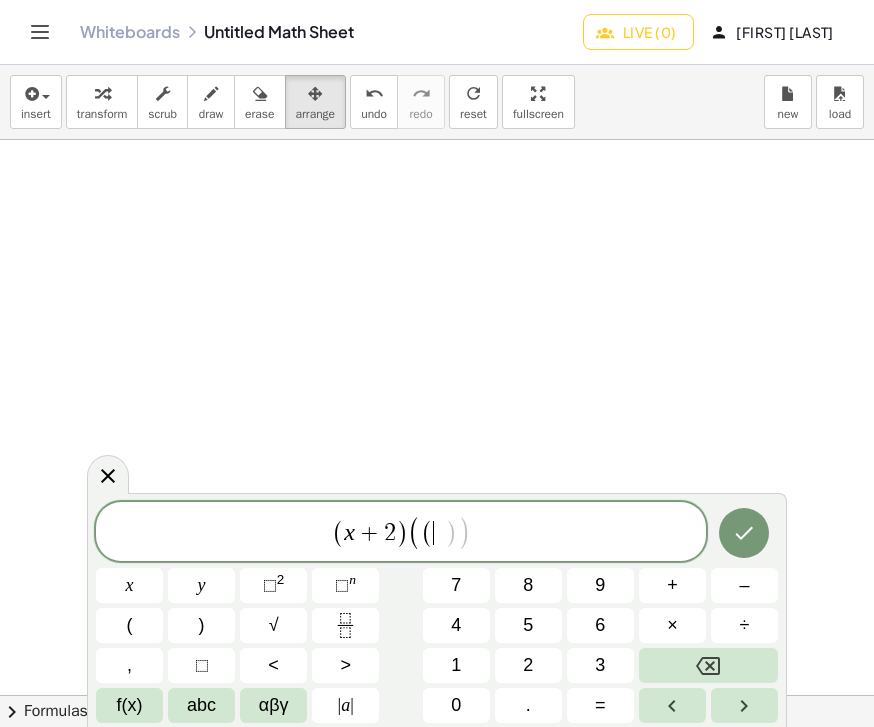 click at bounding box center (708, 665) 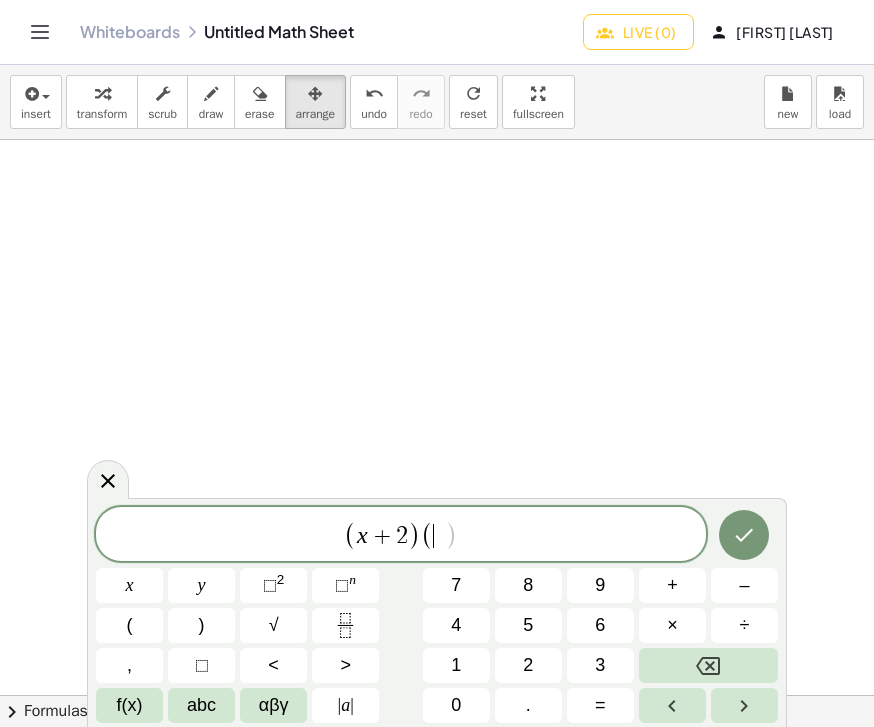 click on "x" at bounding box center [129, 585] 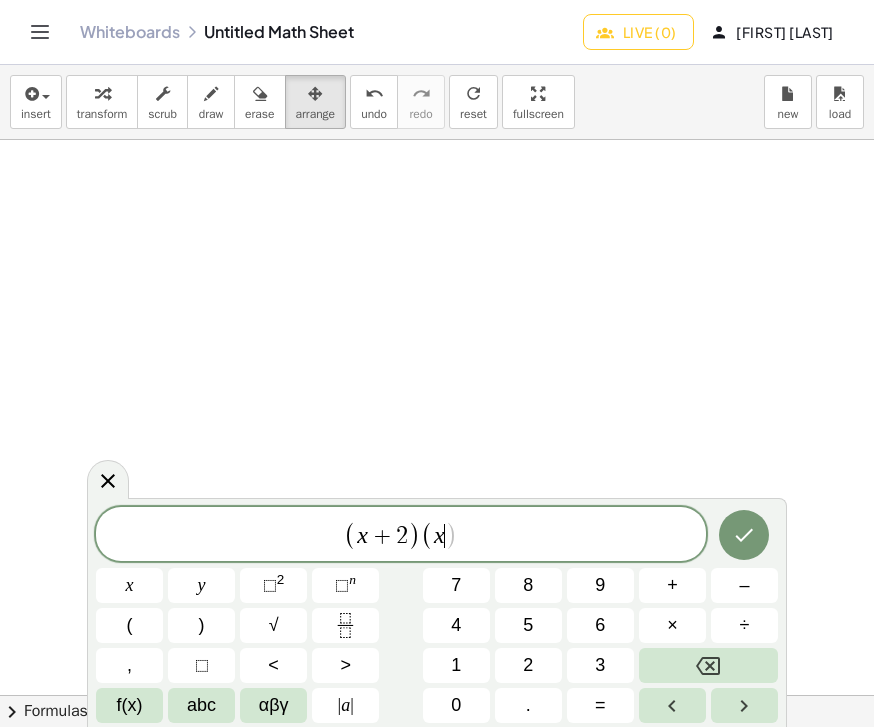 click on "+" at bounding box center [672, 585] 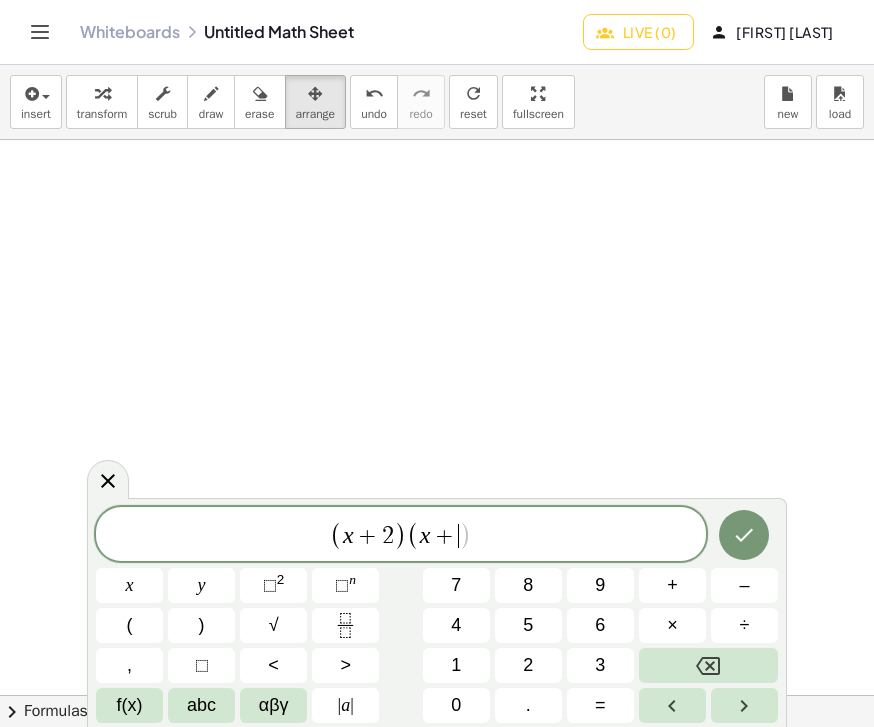 click on "3" at bounding box center (600, 665) 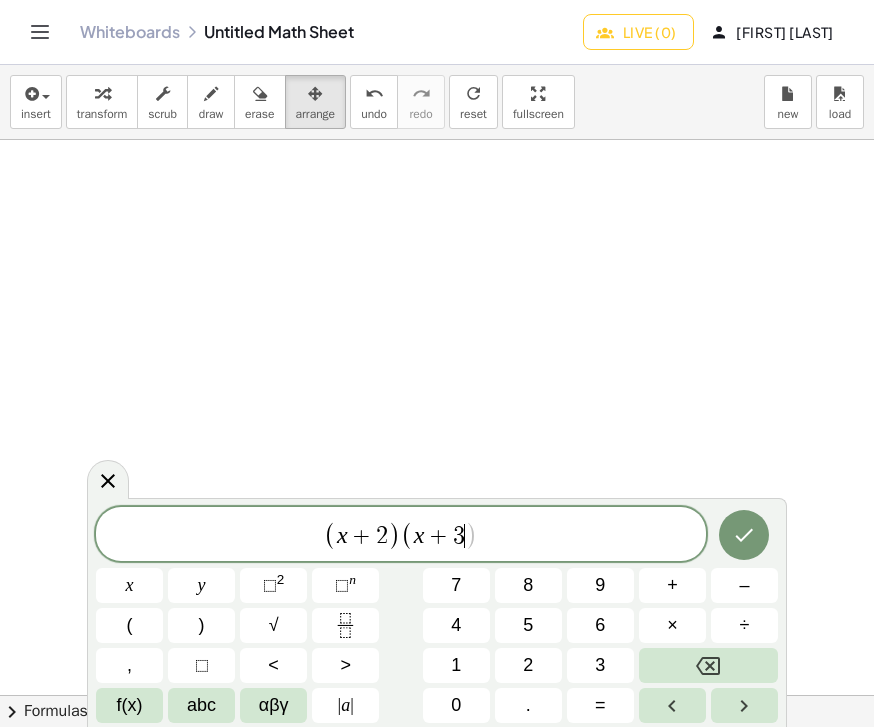 click on ")" at bounding box center [201, 625] 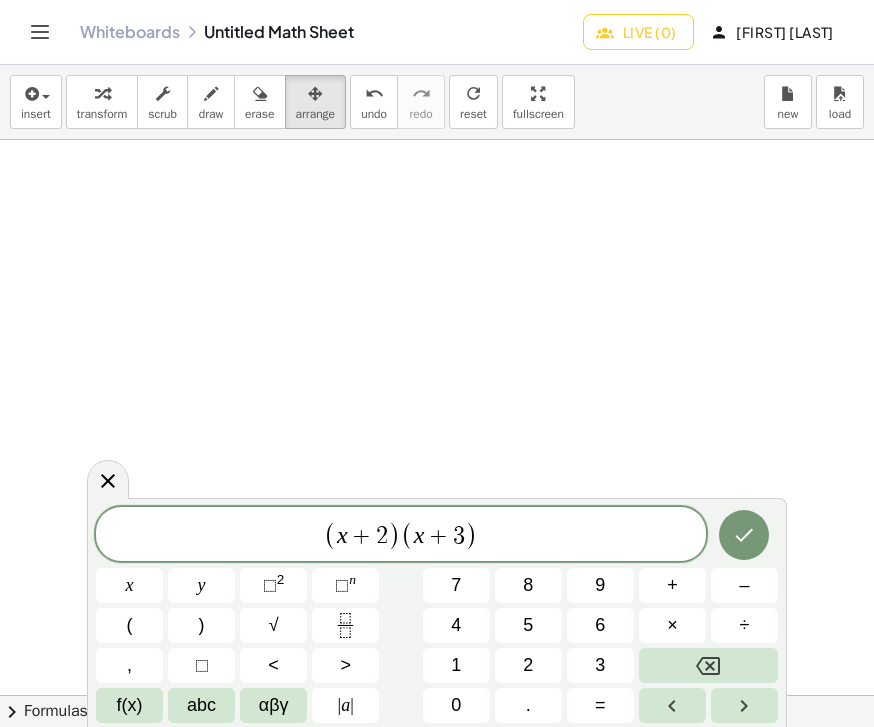 click on "=" at bounding box center [600, 705] 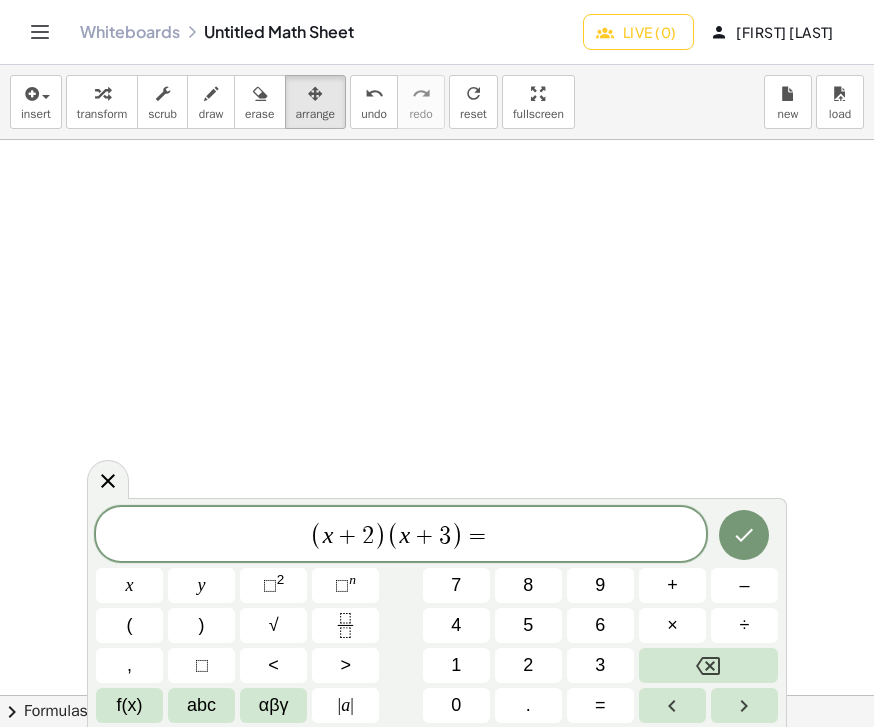 click on "0" at bounding box center [456, 705] 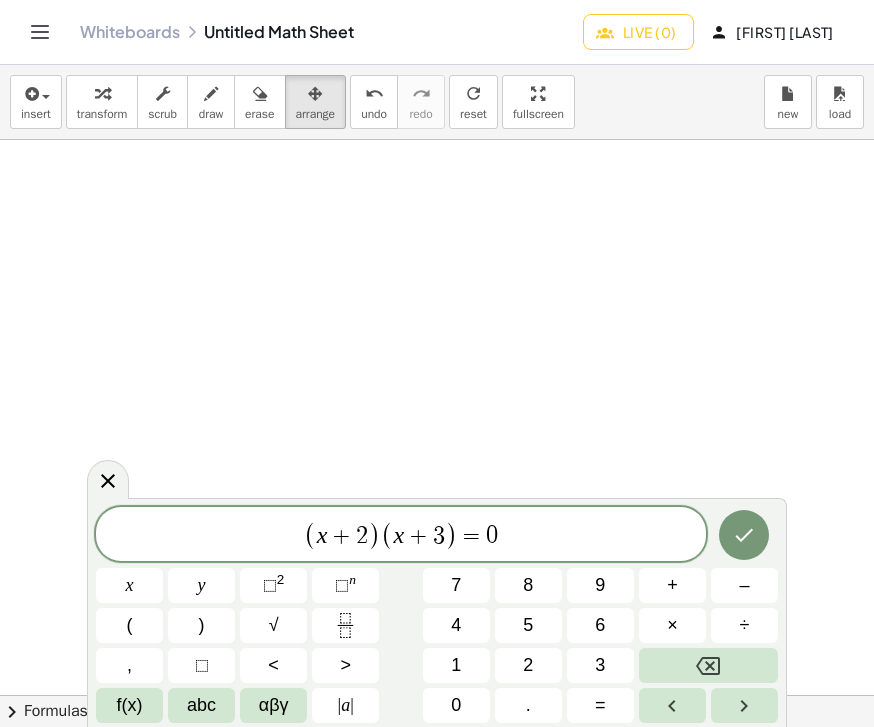 click 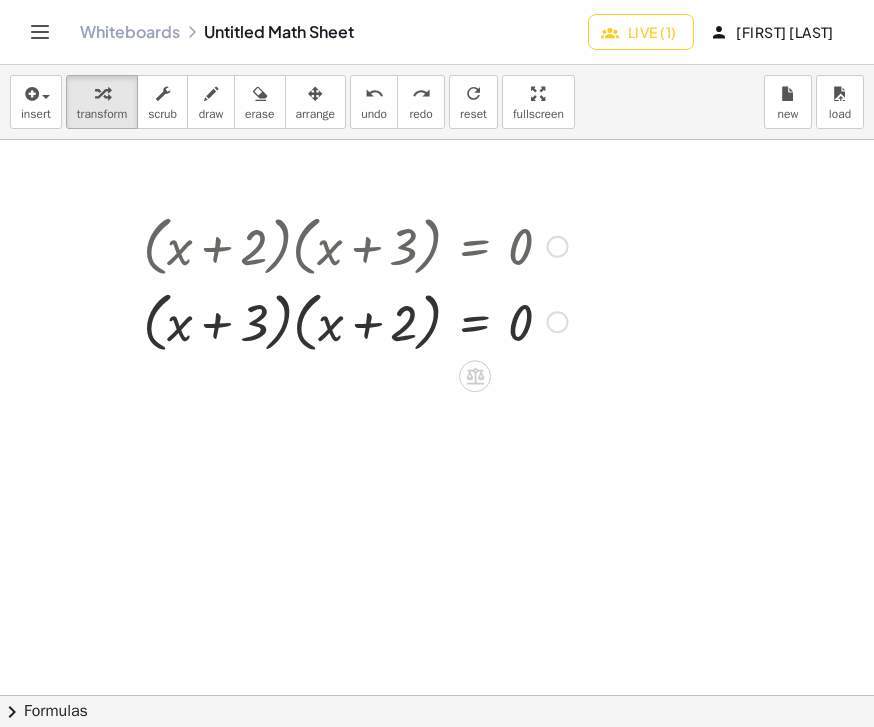 click at bounding box center (36, 93) 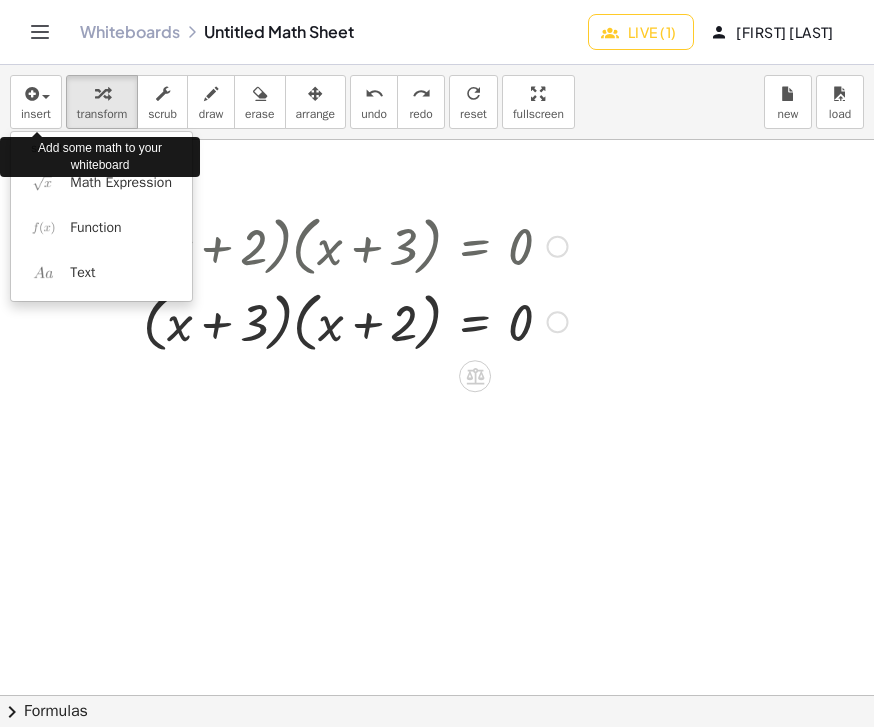 click at bounding box center [437, 363] 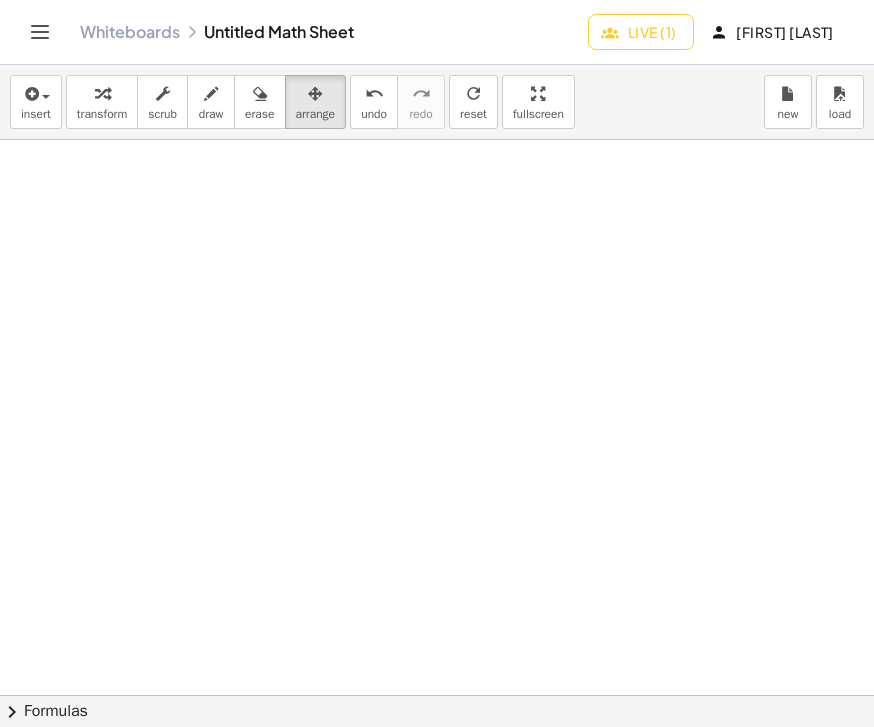 click on "insert" at bounding box center [36, 102] 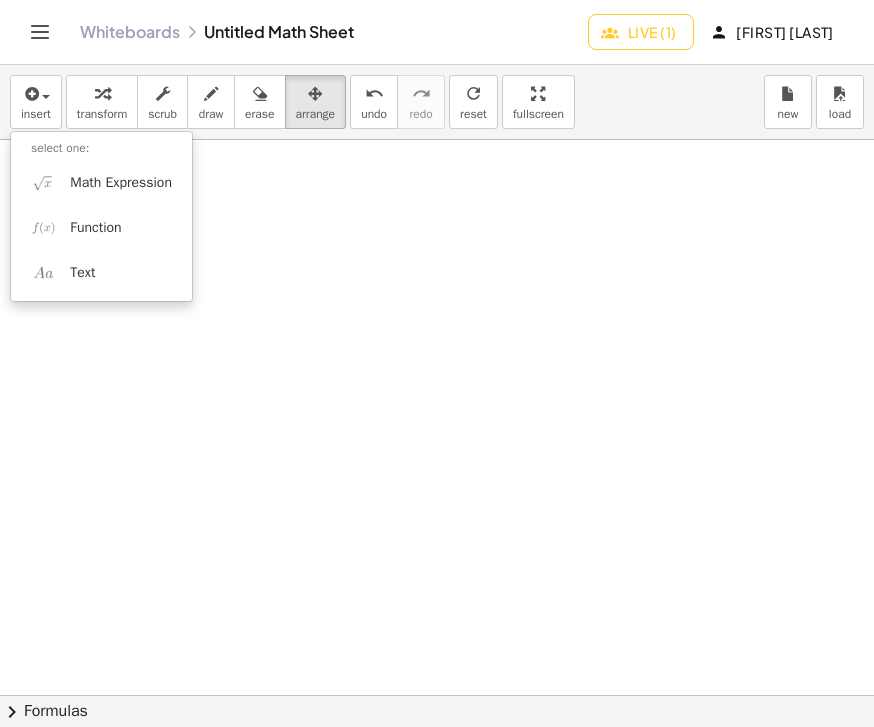 click on "Math Expression" at bounding box center [121, 183] 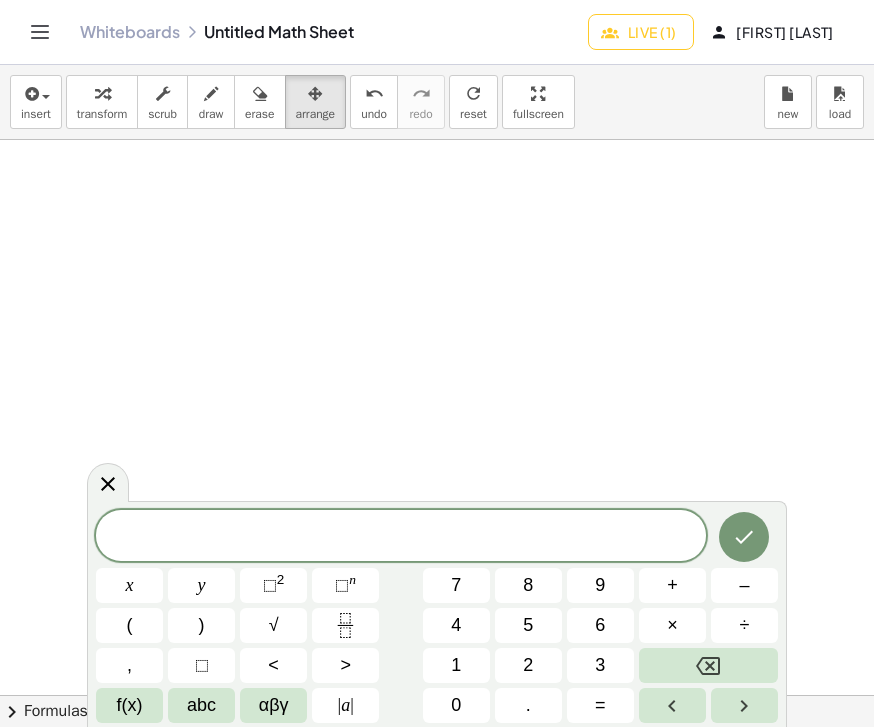 click on "3" at bounding box center (600, 665) 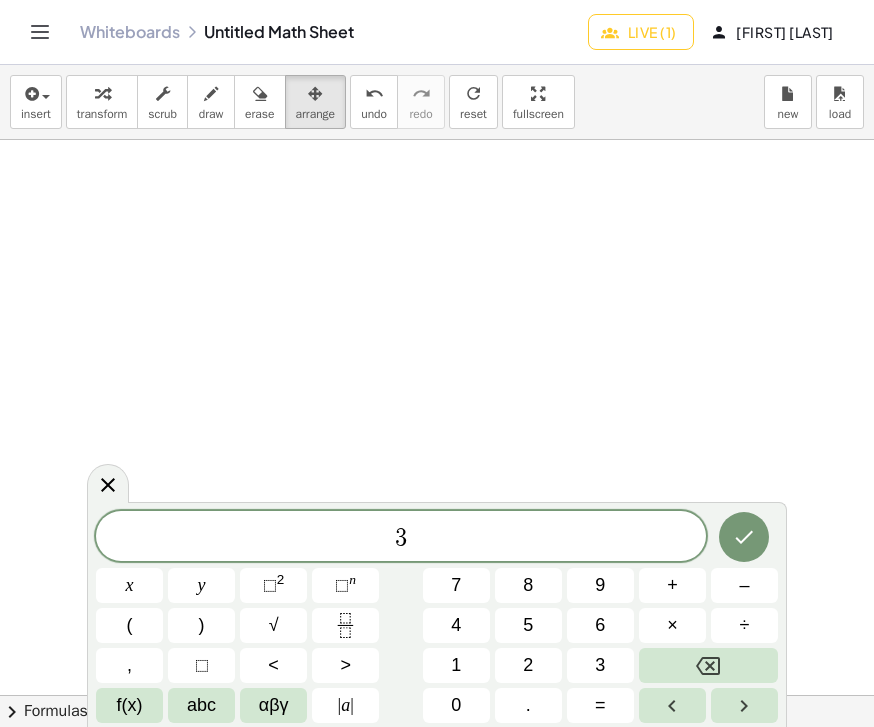 click on "x" at bounding box center [130, 585] 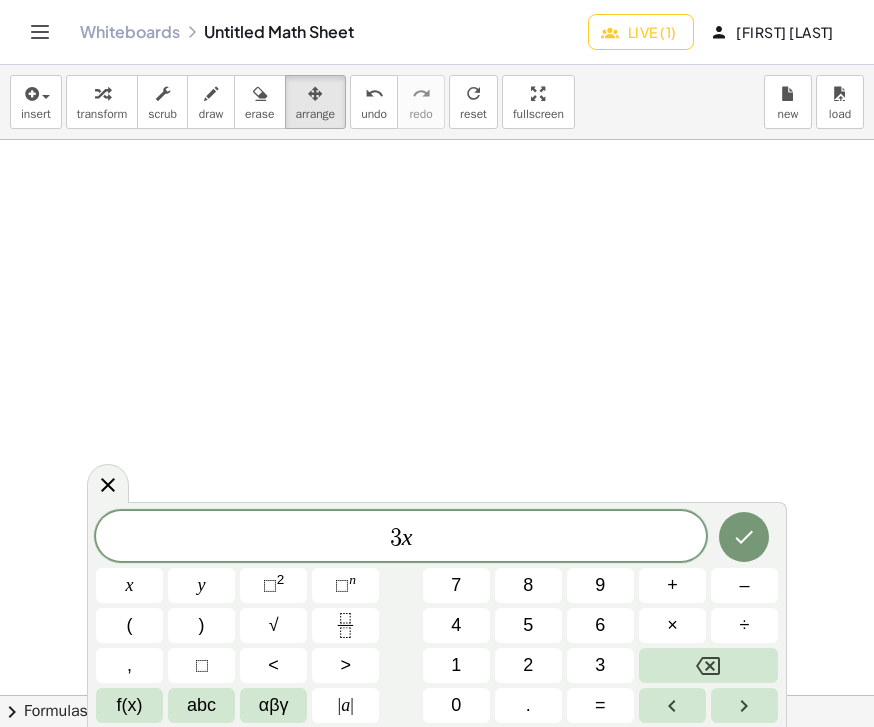 click on "+" at bounding box center [672, 585] 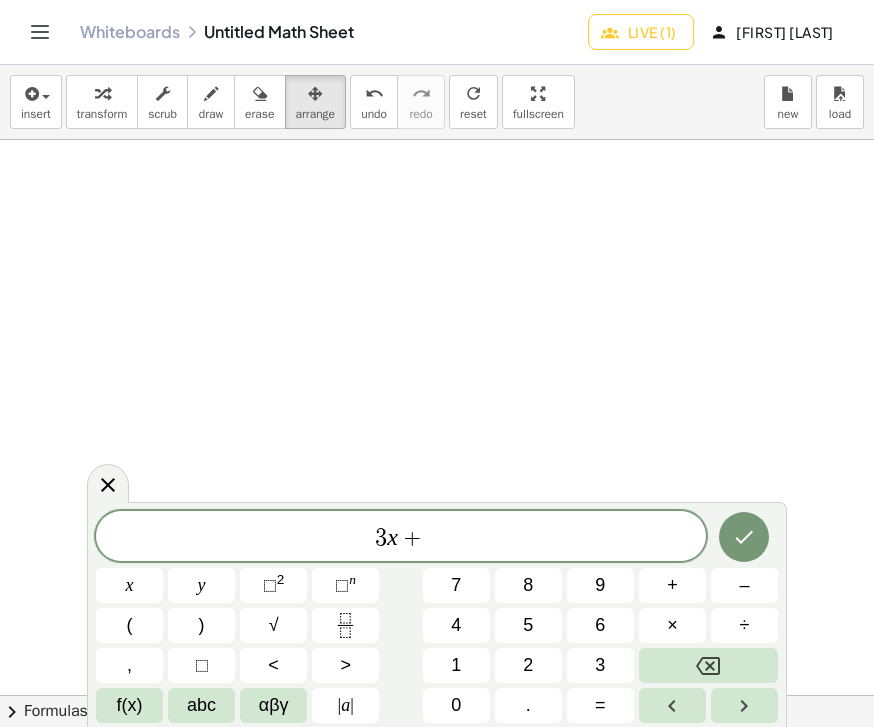 click on "5" at bounding box center (528, 625) 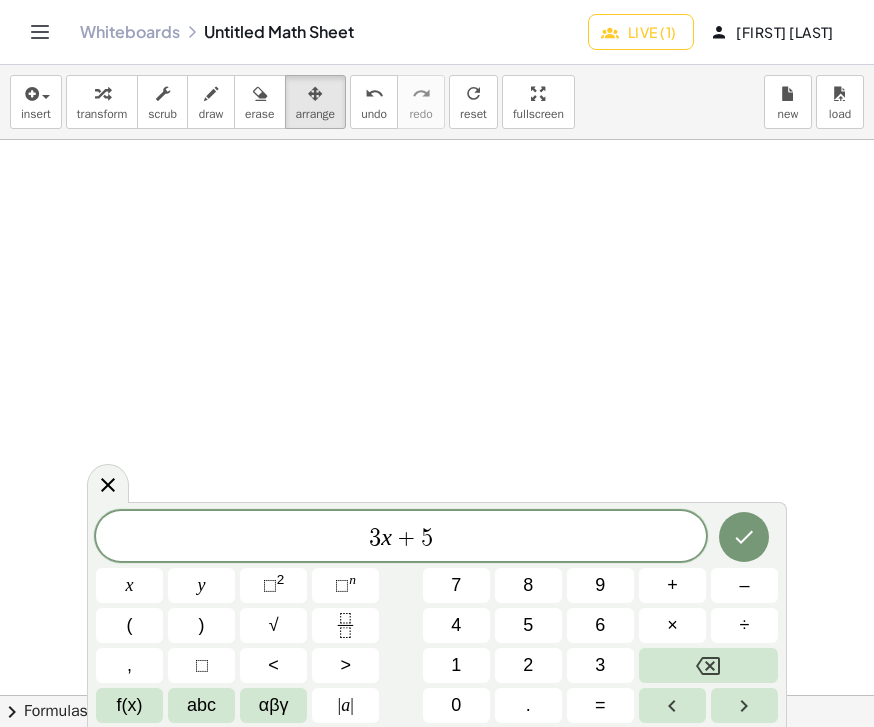 click on "=" at bounding box center (600, 705) 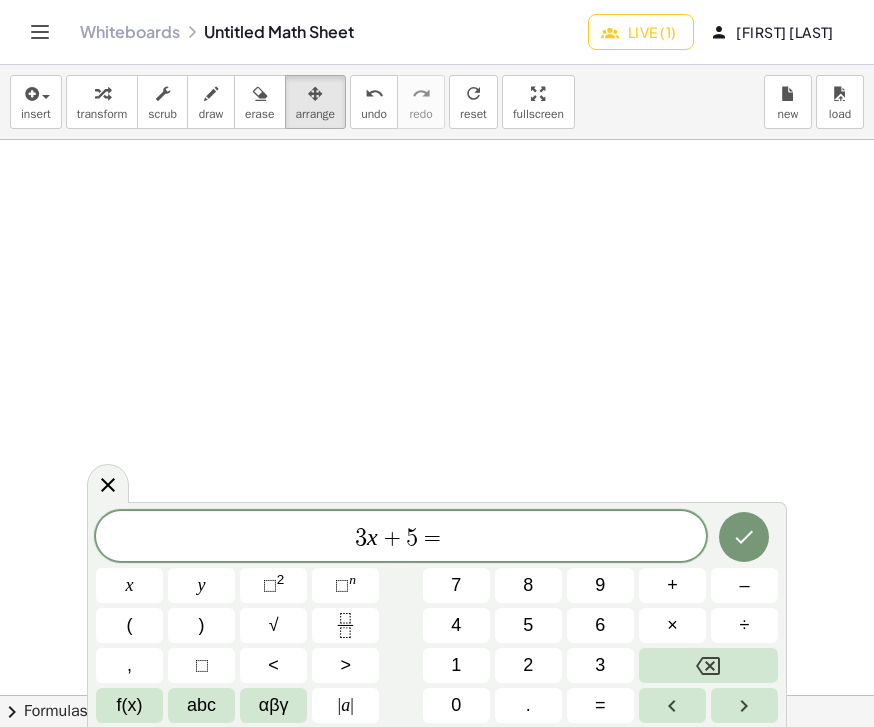 click on "5" at bounding box center [528, 625] 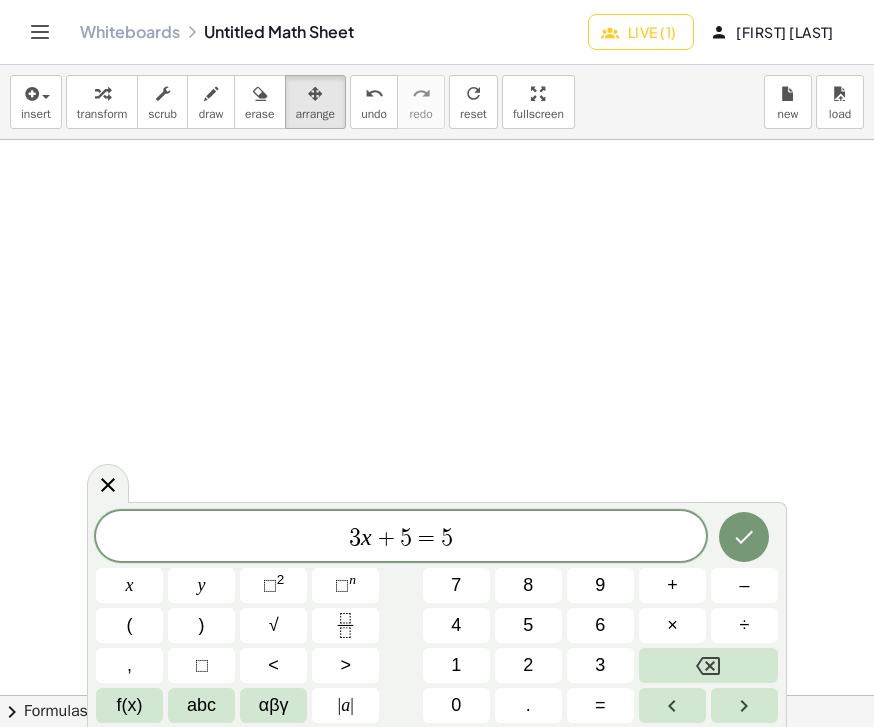 click at bounding box center (708, 665) 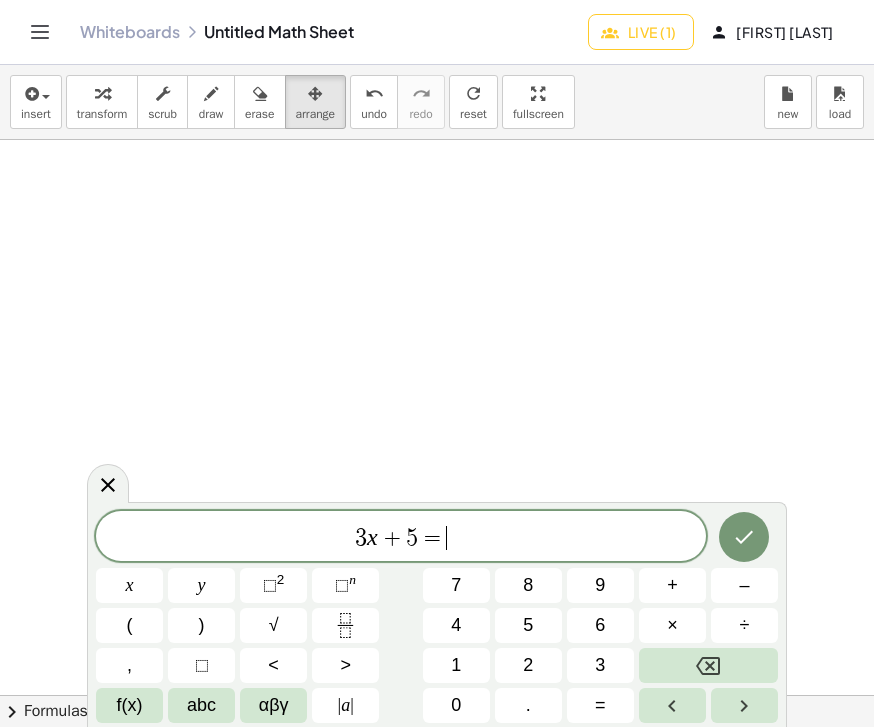 click on "2" at bounding box center (528, 665) 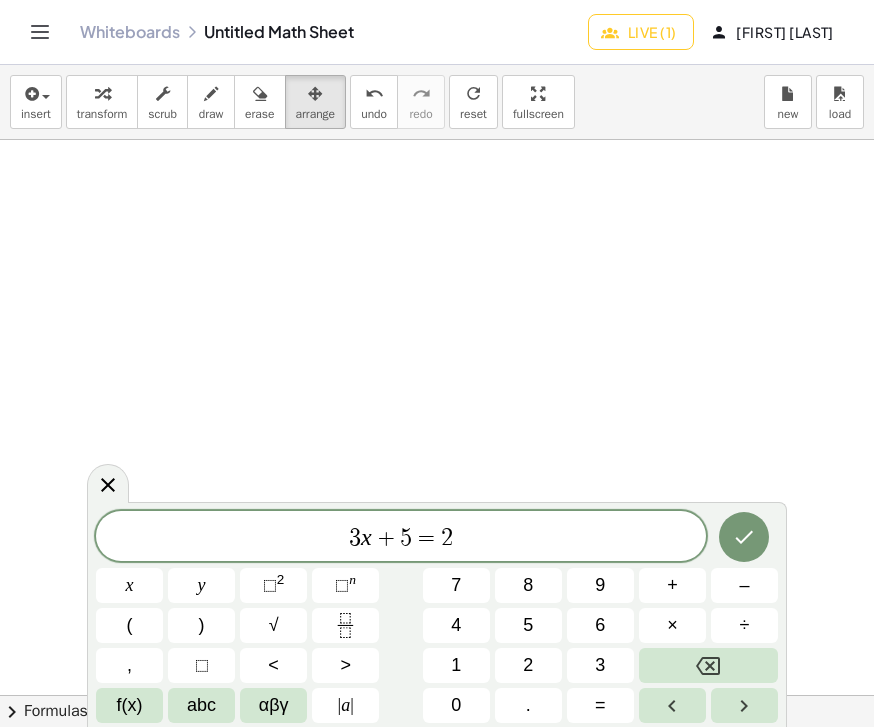 click 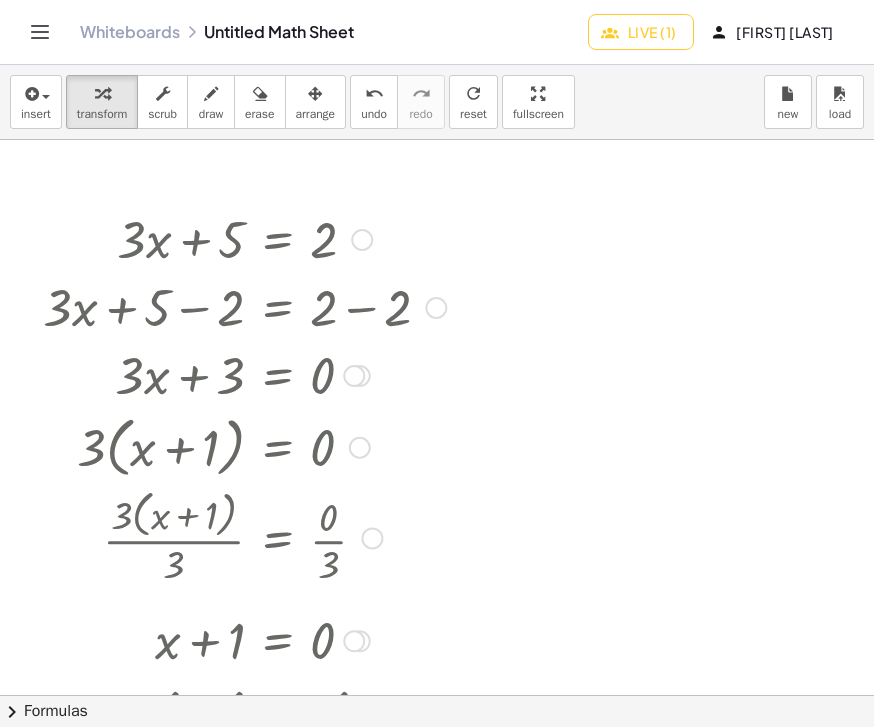 scroll, scrollTop: 0, scrollLeft: 0, axis: both 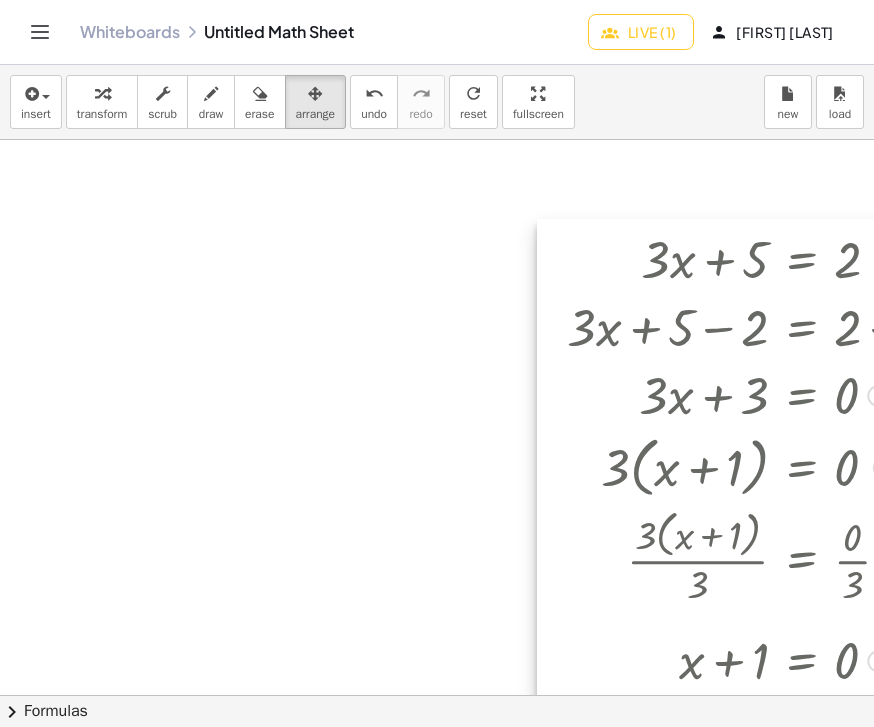 click at bounding box center (36, 93) 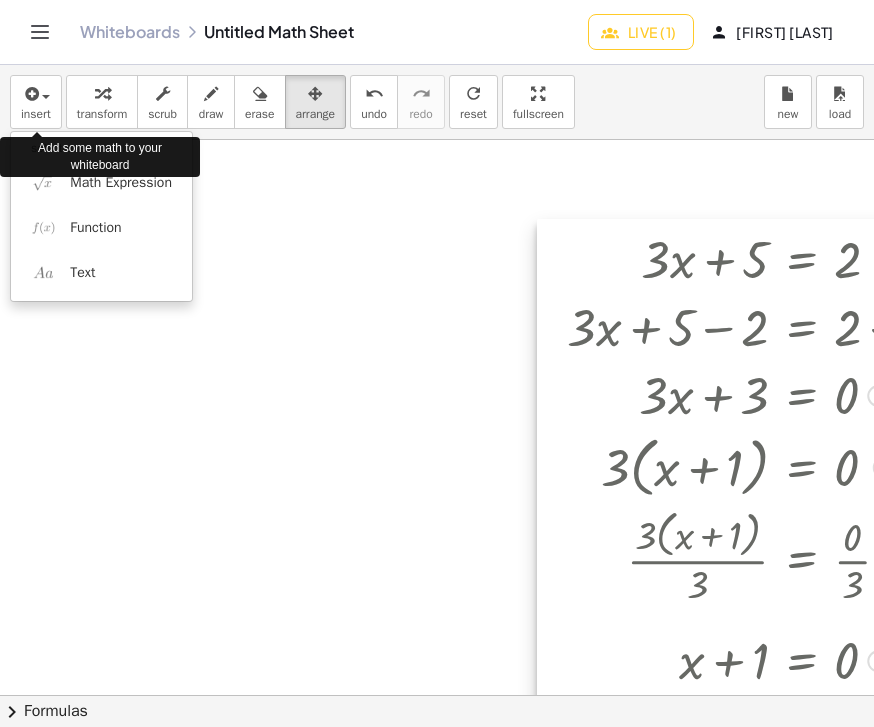 click on "Math Expression" at bounding box center (101, 182) 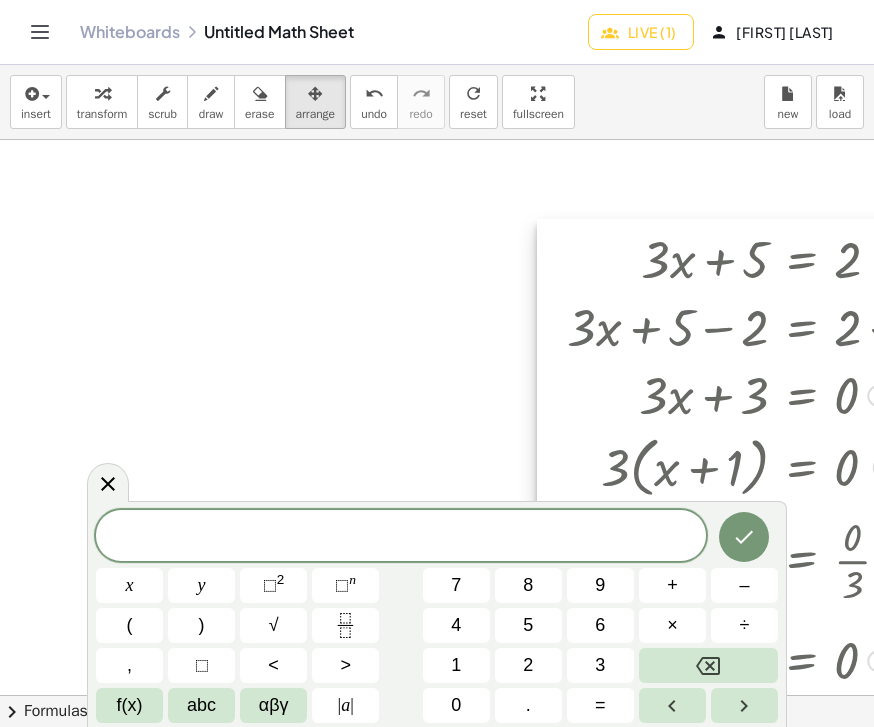 click on "5" at bounding box center (528, 625) 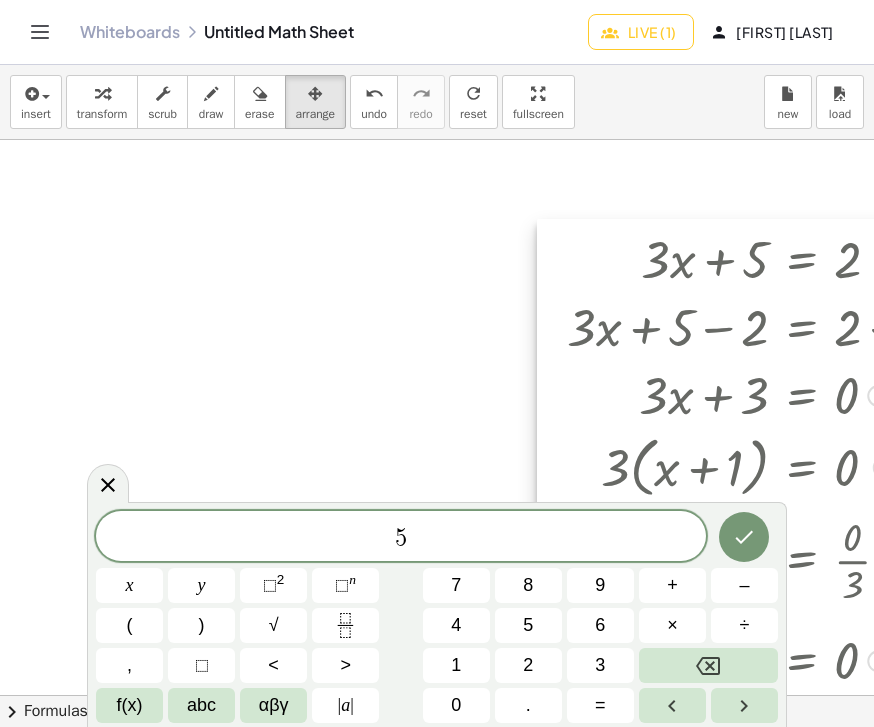 click on "x" at bounding box center (129, 585) 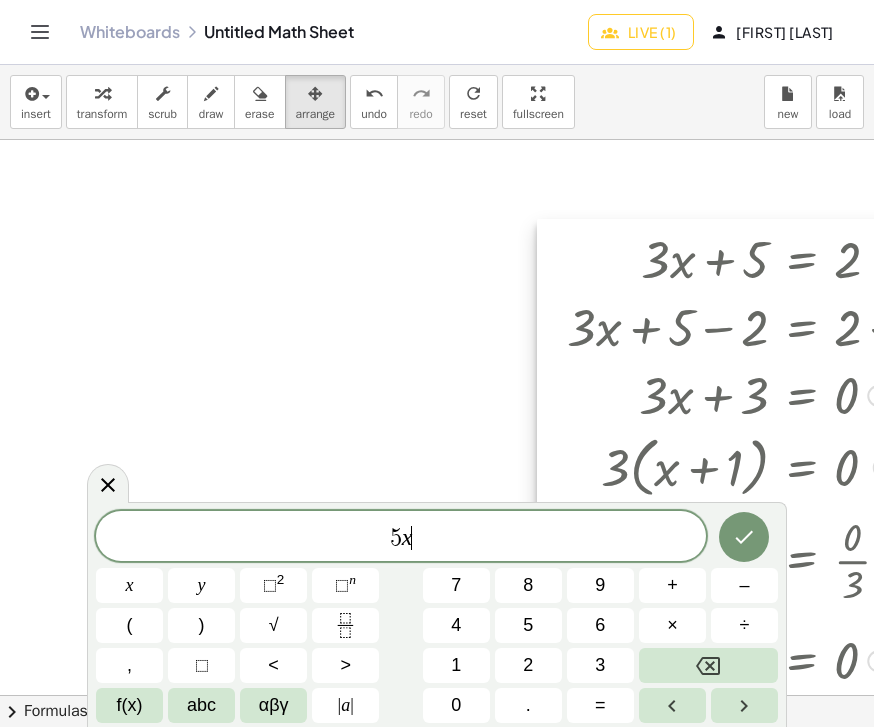 click on "+" at bounding box center [672, 585] 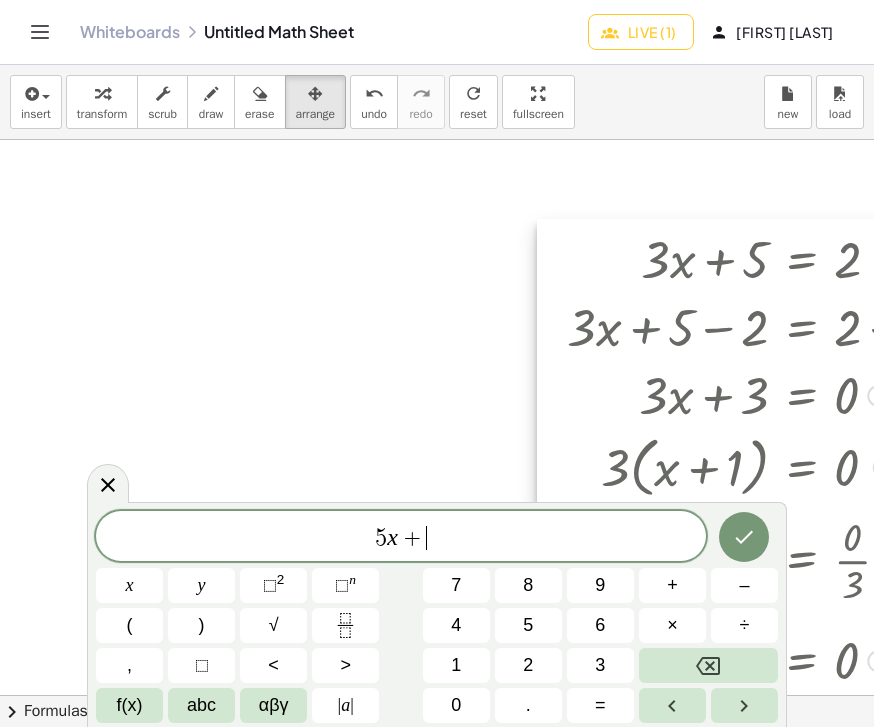 click on "1" at bounding box center [456, 665] 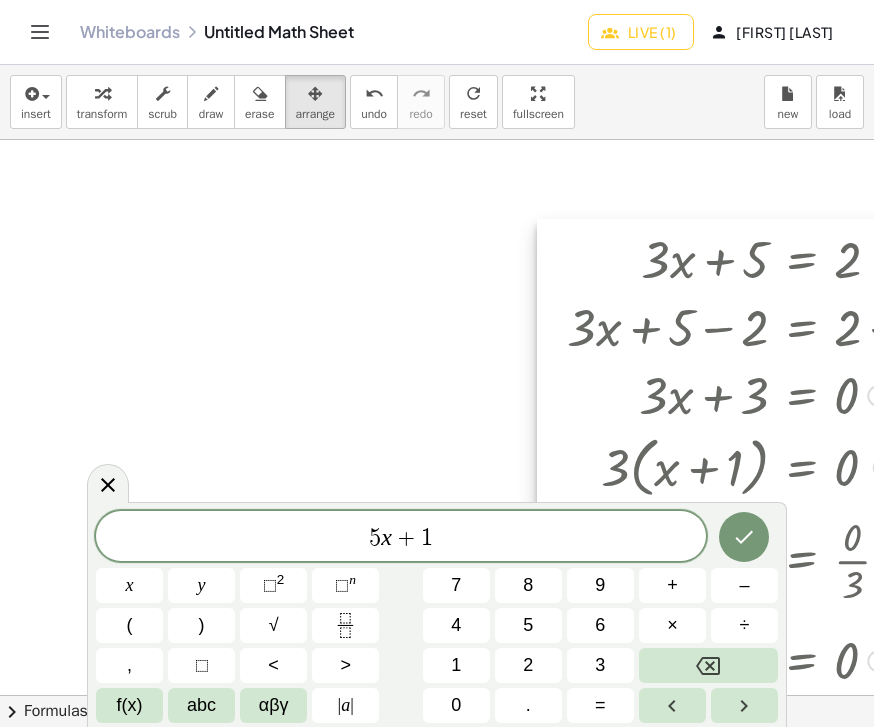 click on "=" at bounding box center [600, 705] 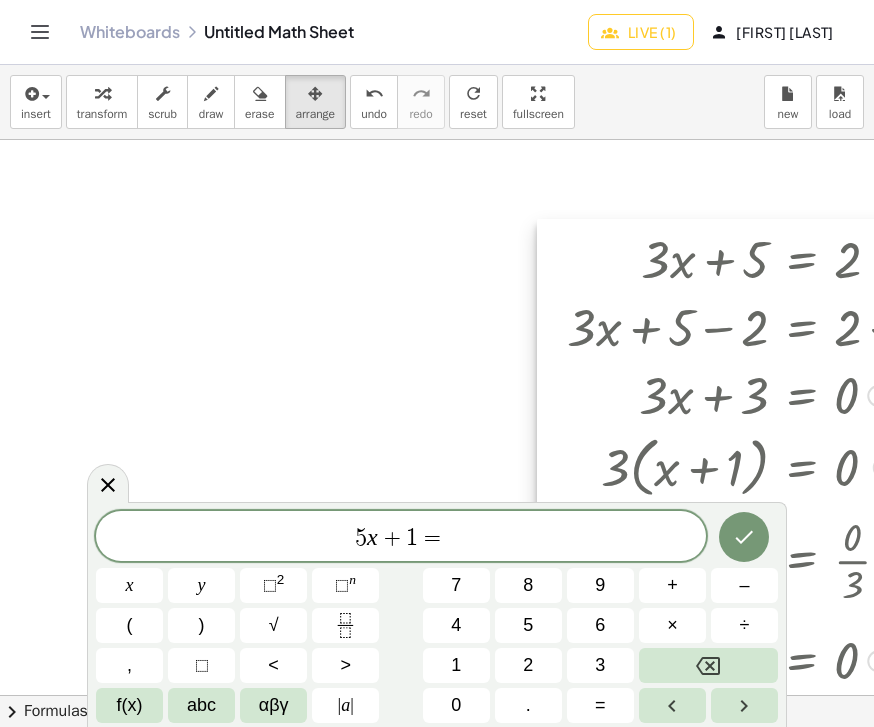 click on "2" at bounding box center [528, 665] 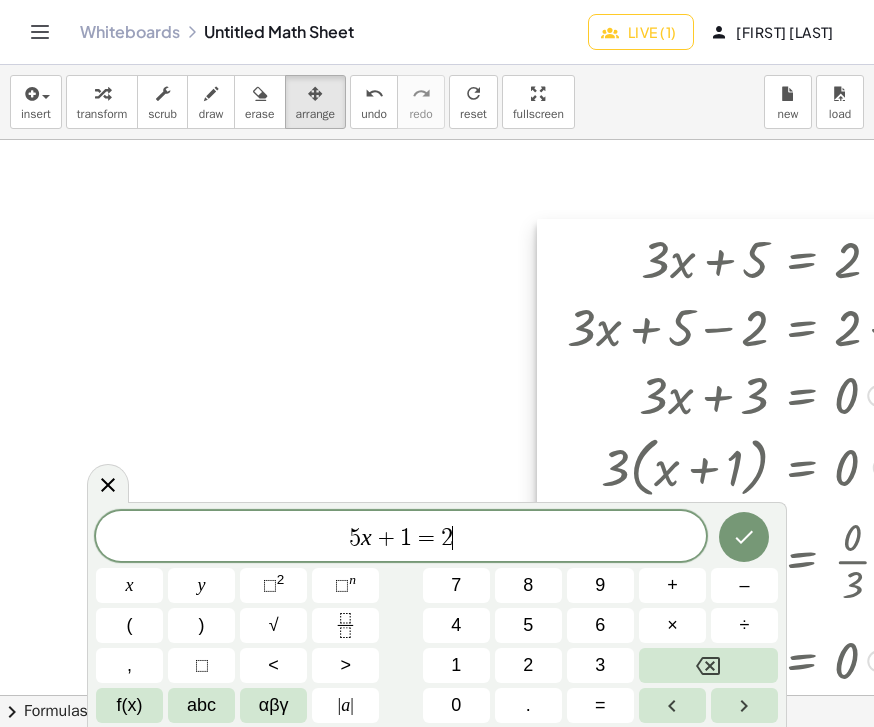 click on "x" at bounding box center (129, 585) 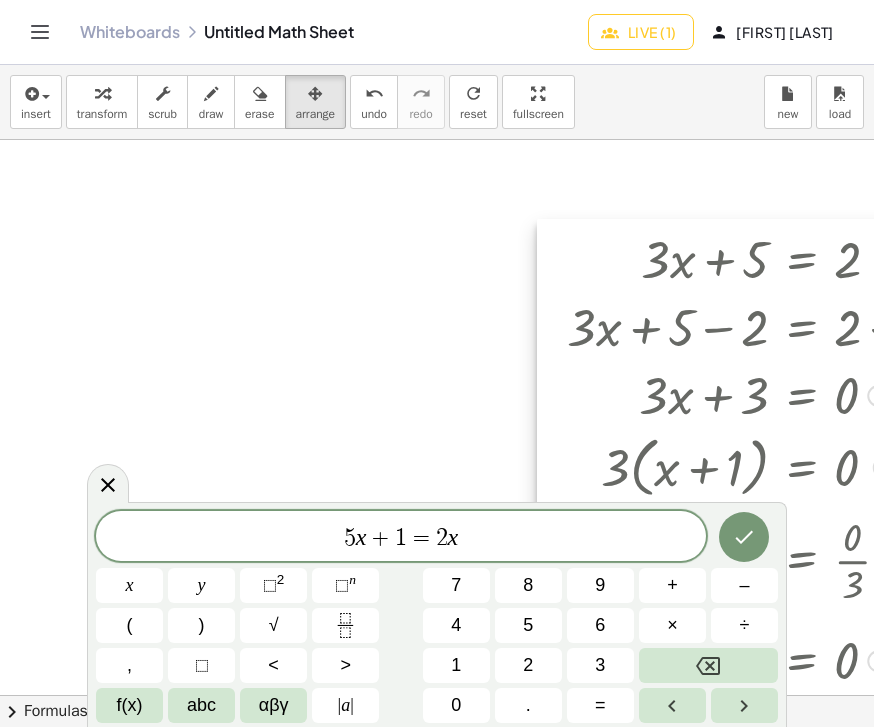 click on "–" at bounding box center (744, 585) 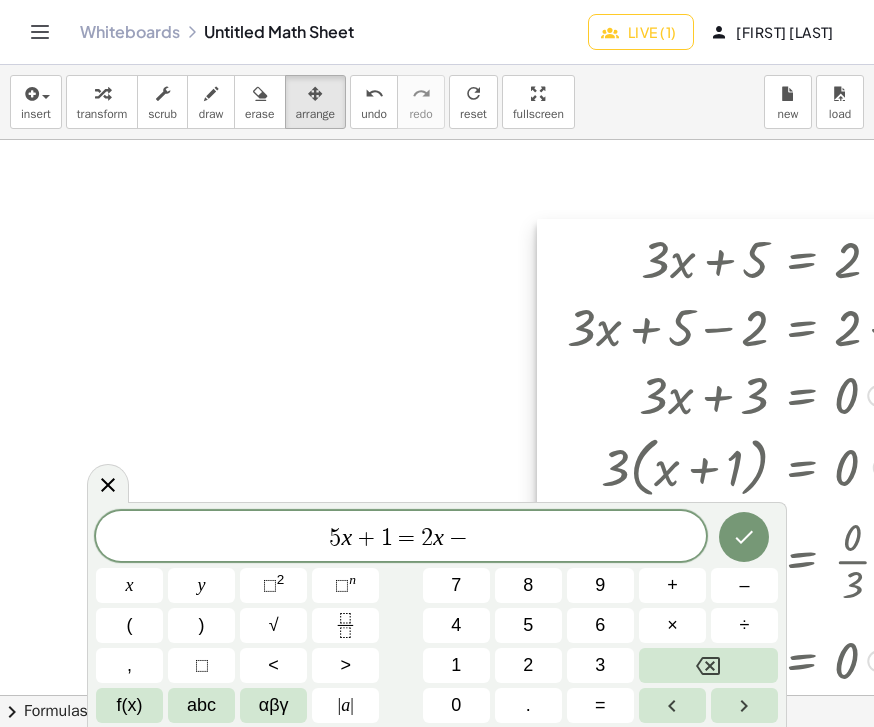 click on "5" at bounding box center [528, 625] 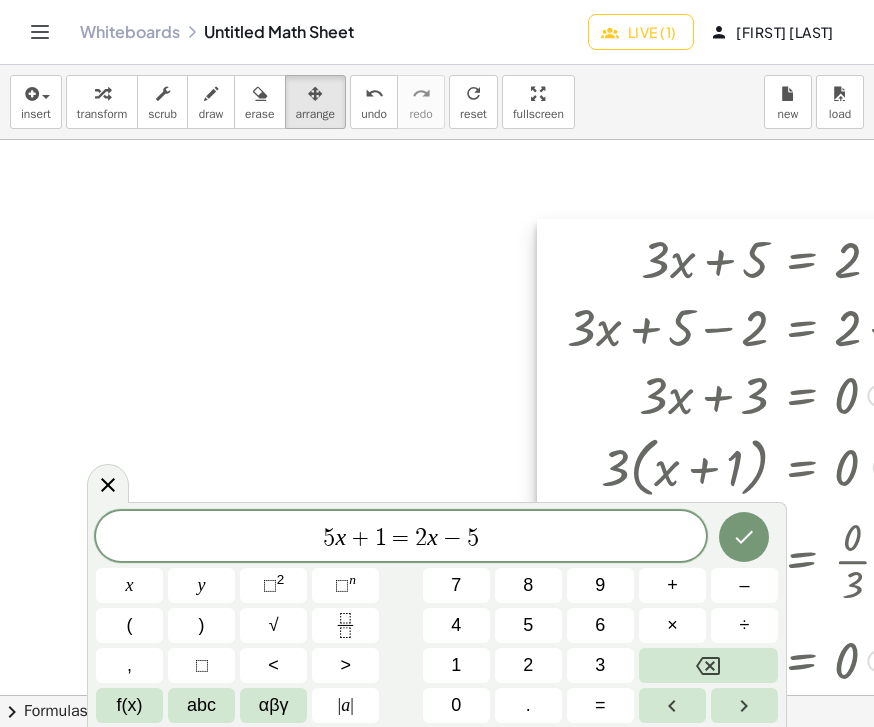 click 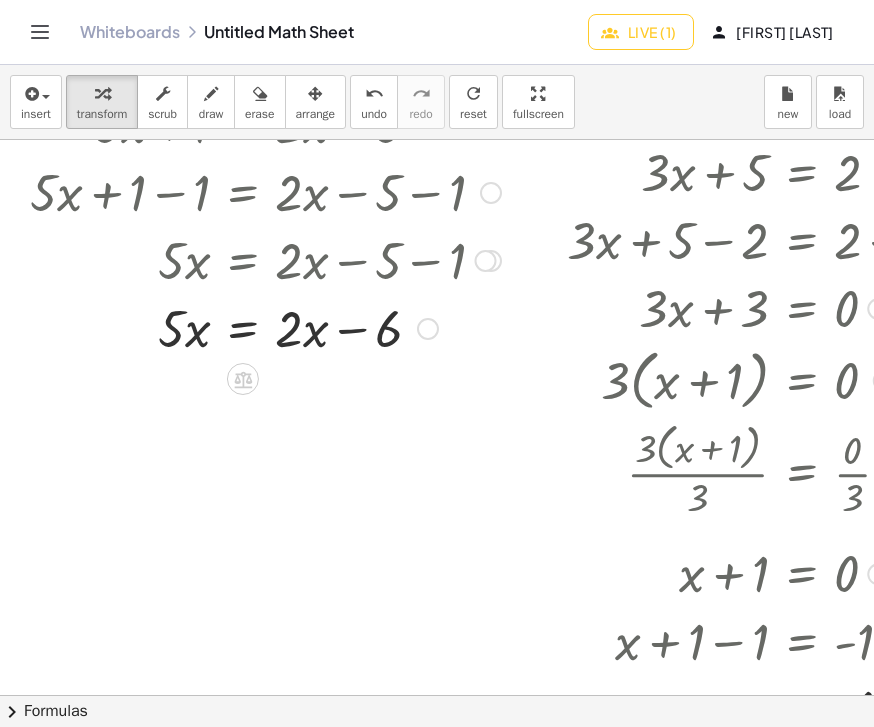 scroll, scrollTop: 84, scrollLeft: 0, axis: vertical 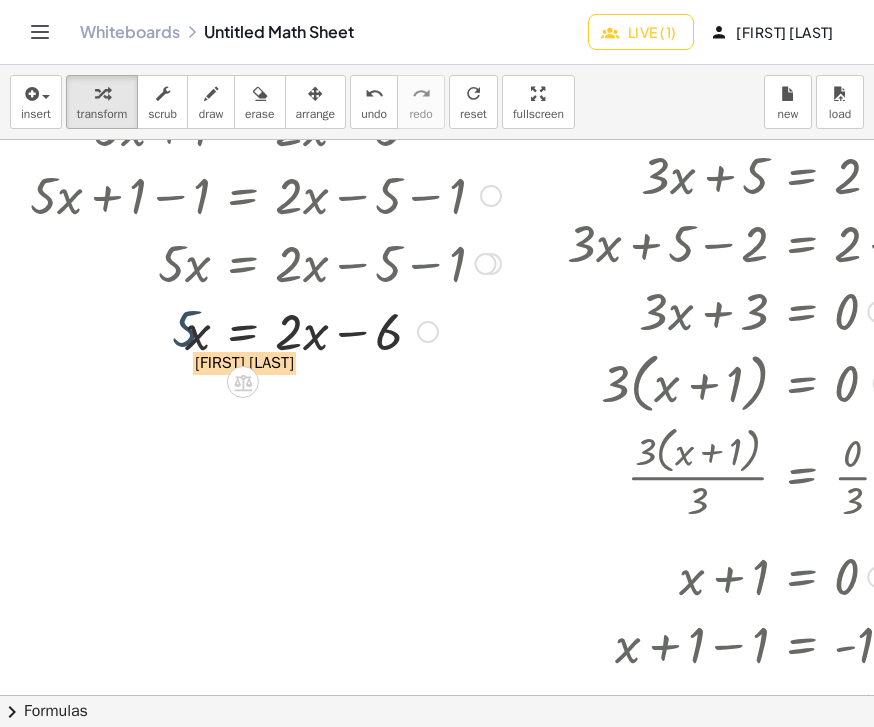 click 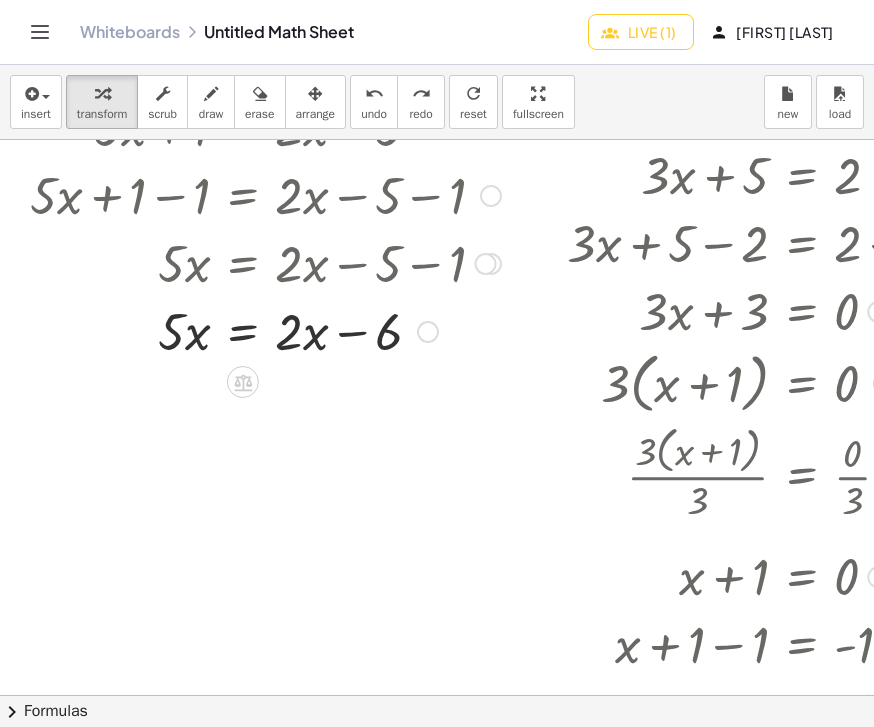 click 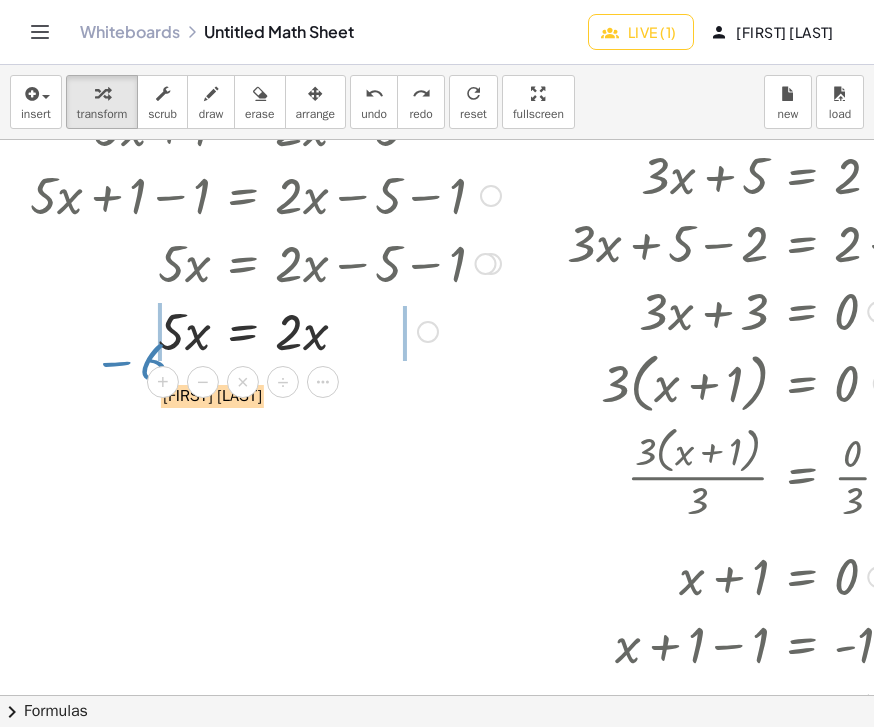click 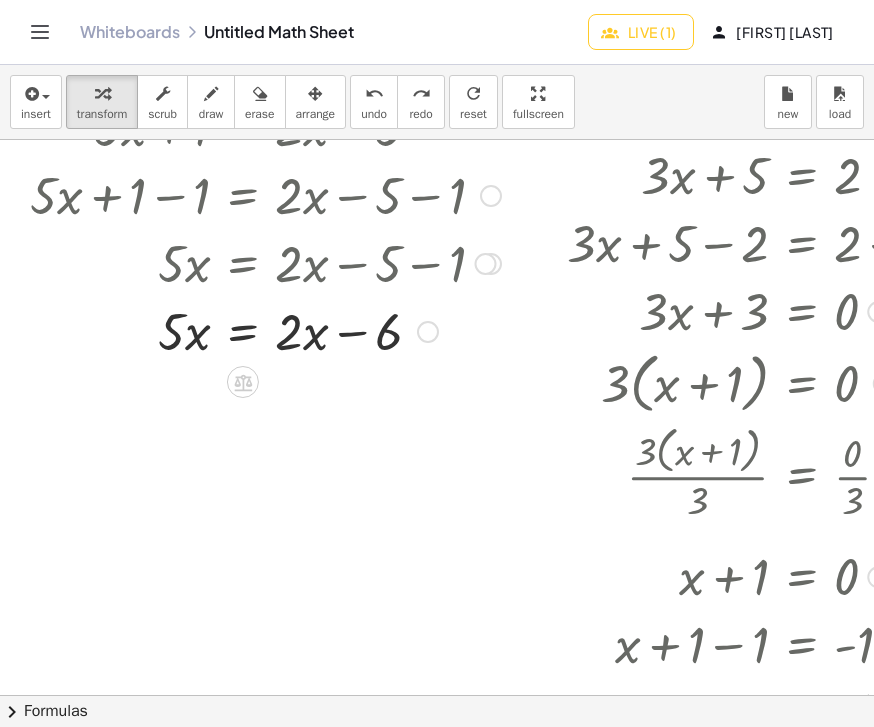 click 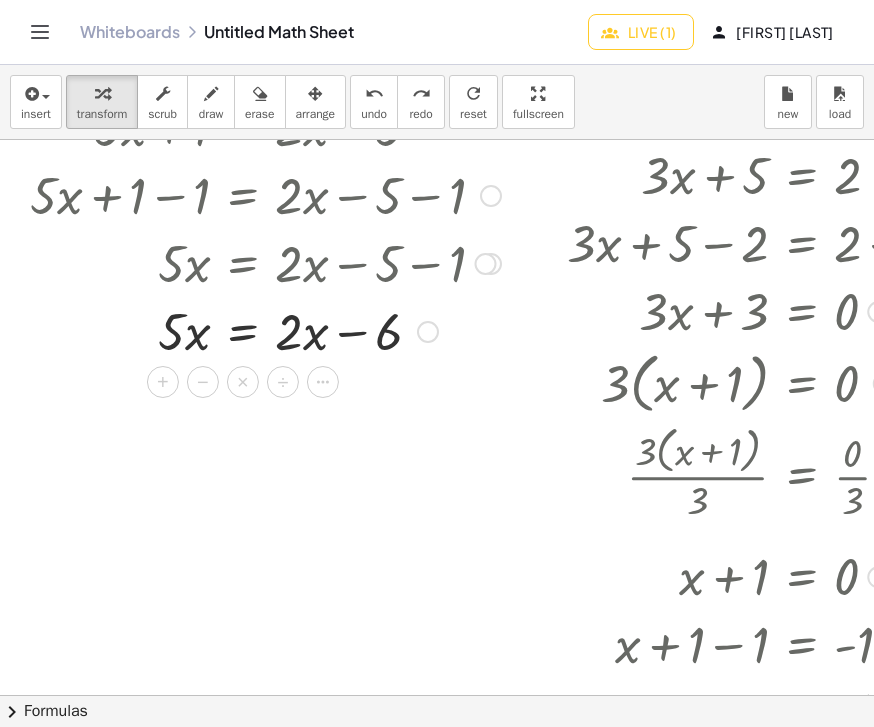 click on "+" at bounding box center (163, 382) 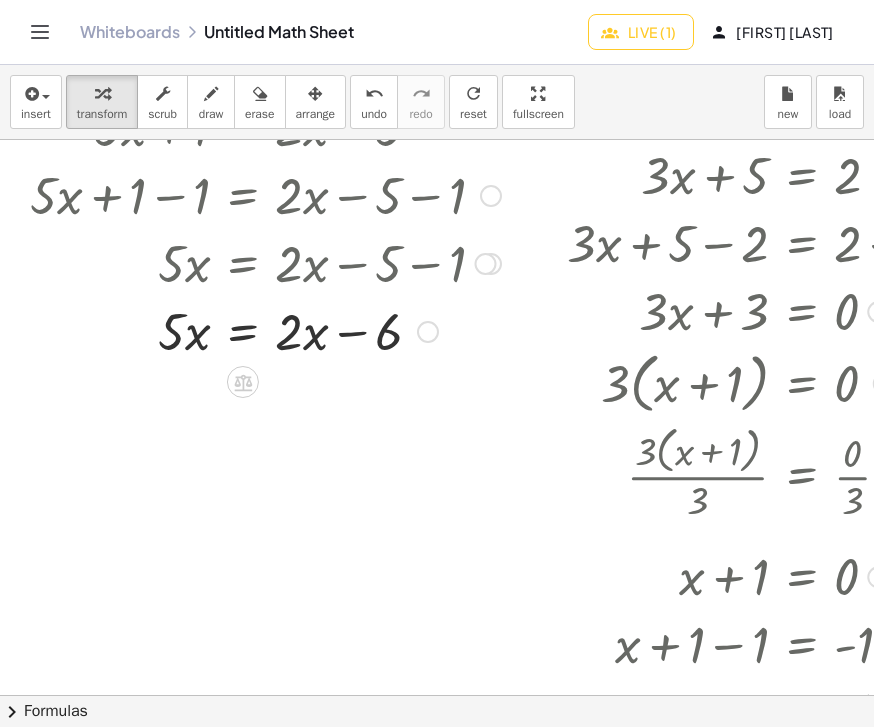 click 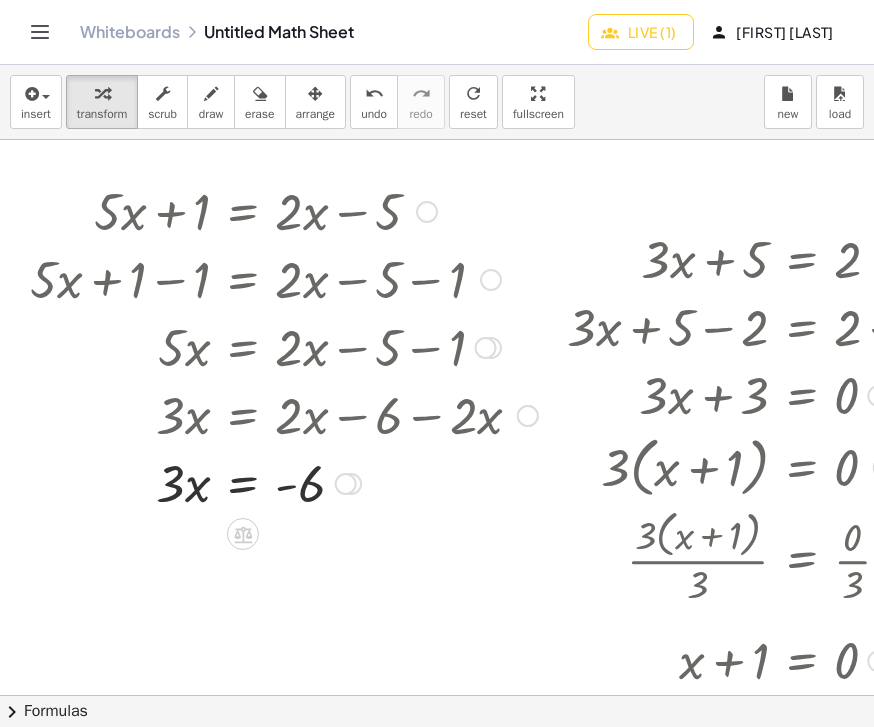 scroll, scrollTop: 0, scrollLeft: 0, axis: both 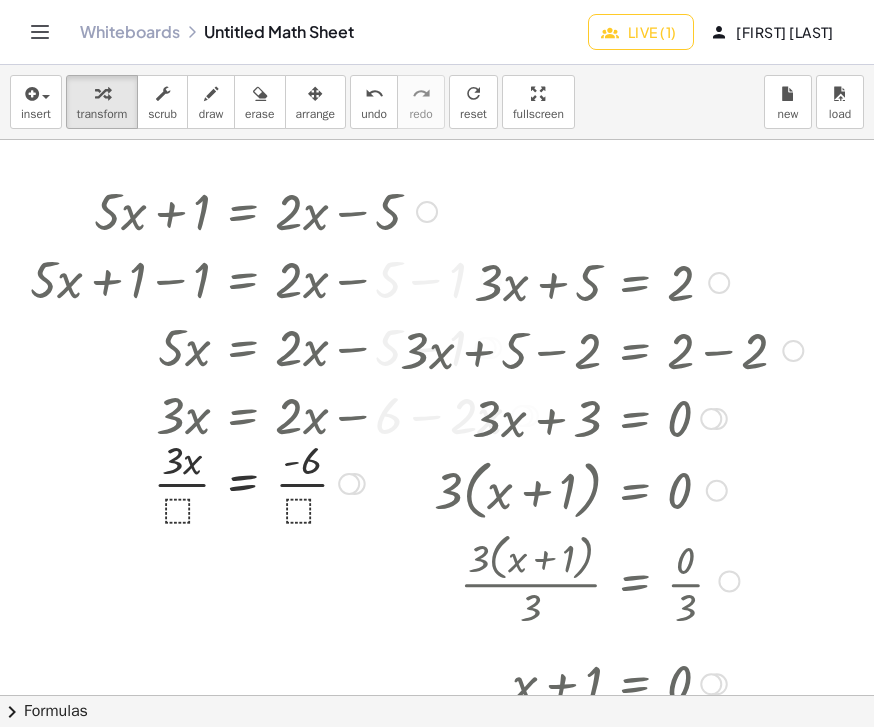 click at bounding box center (601, 349) 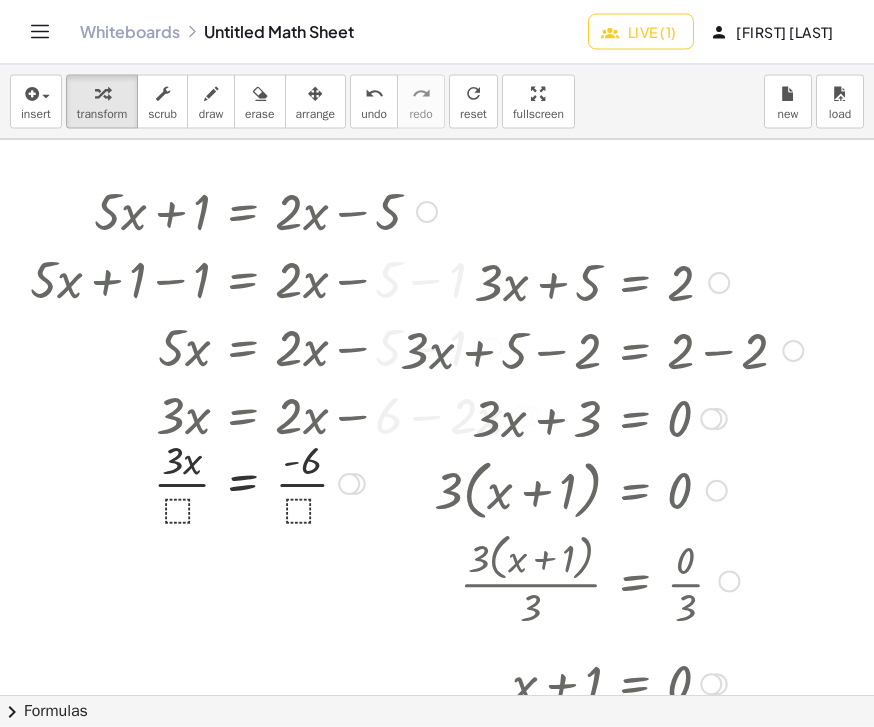 scroll, scrollTop: 0, scrollLeft: 0, axis: both 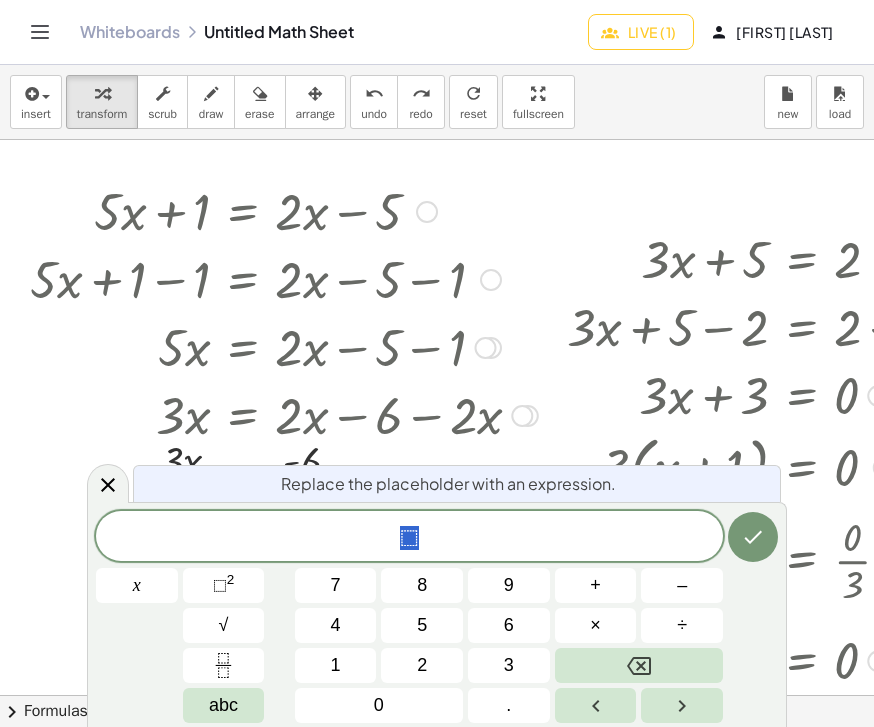 click 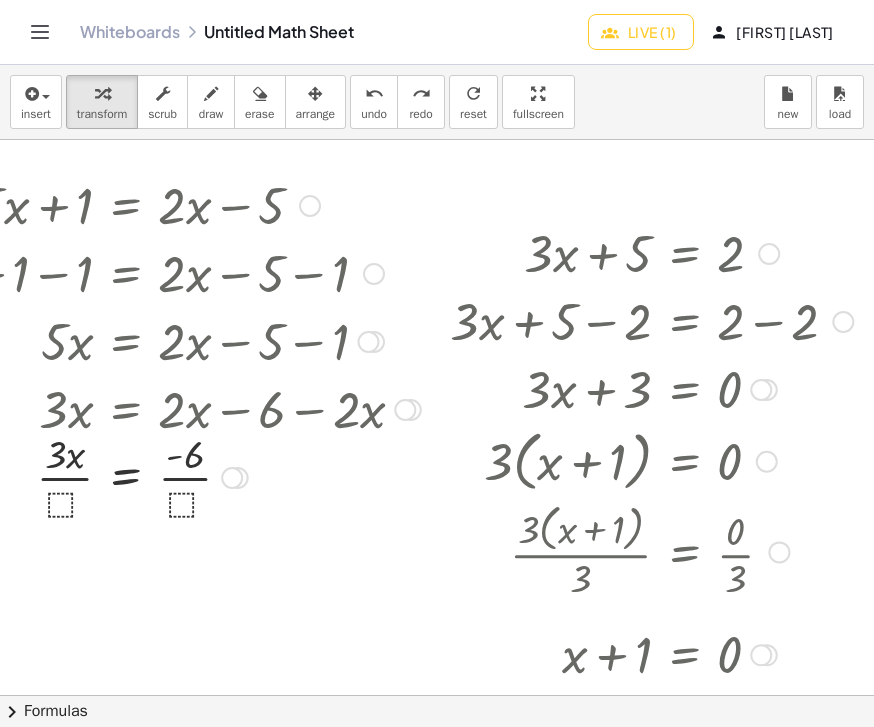 scroll, scrollTop: 0, scrollLeft: 117, axis: horizontal 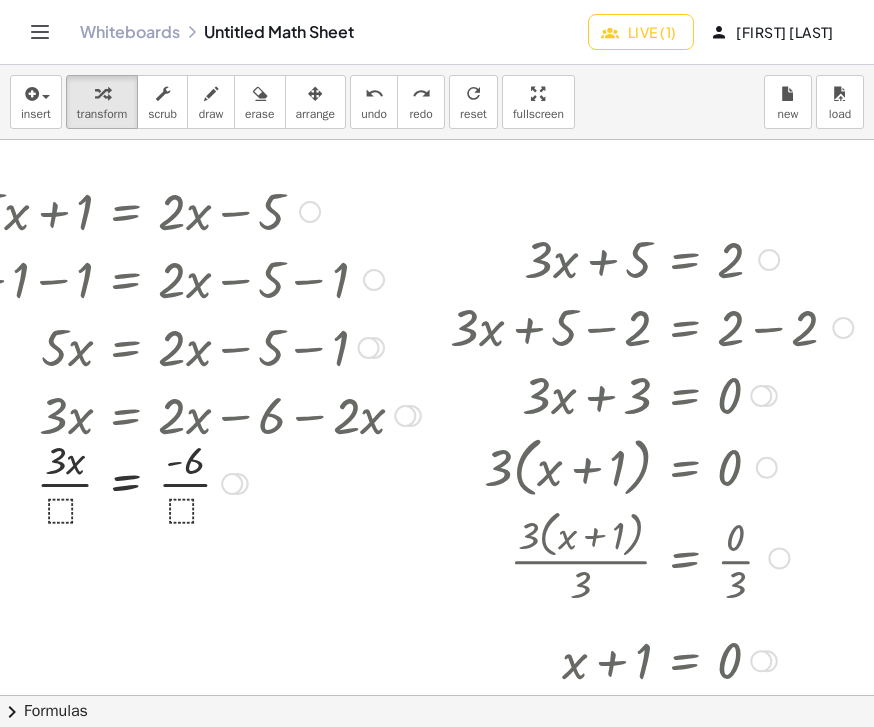 click at bounding box center [670, 394] 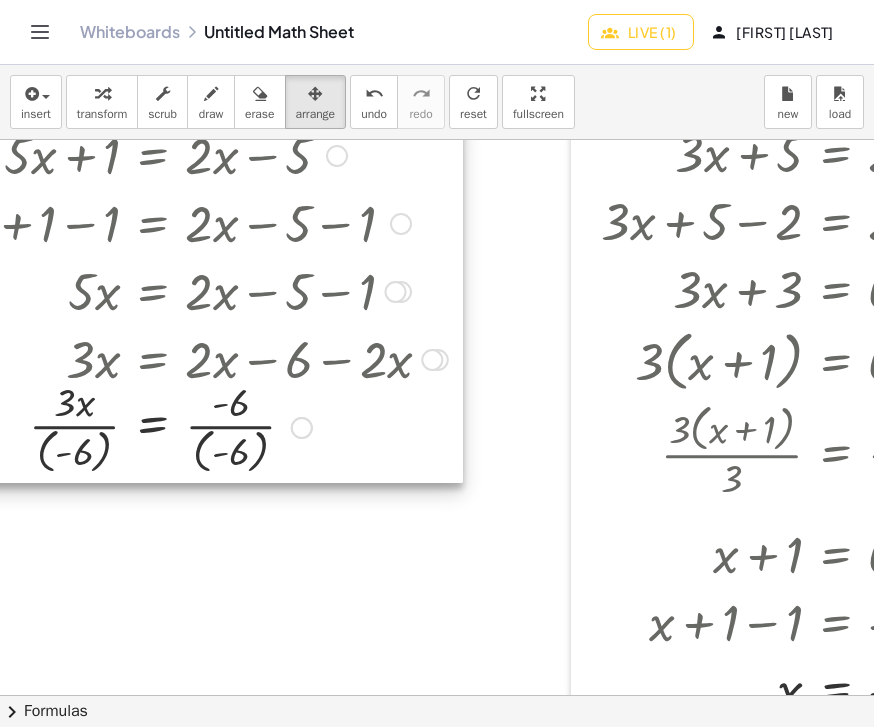 scroll, scrollTop: 56, scrollLeft: 87, axis: both 